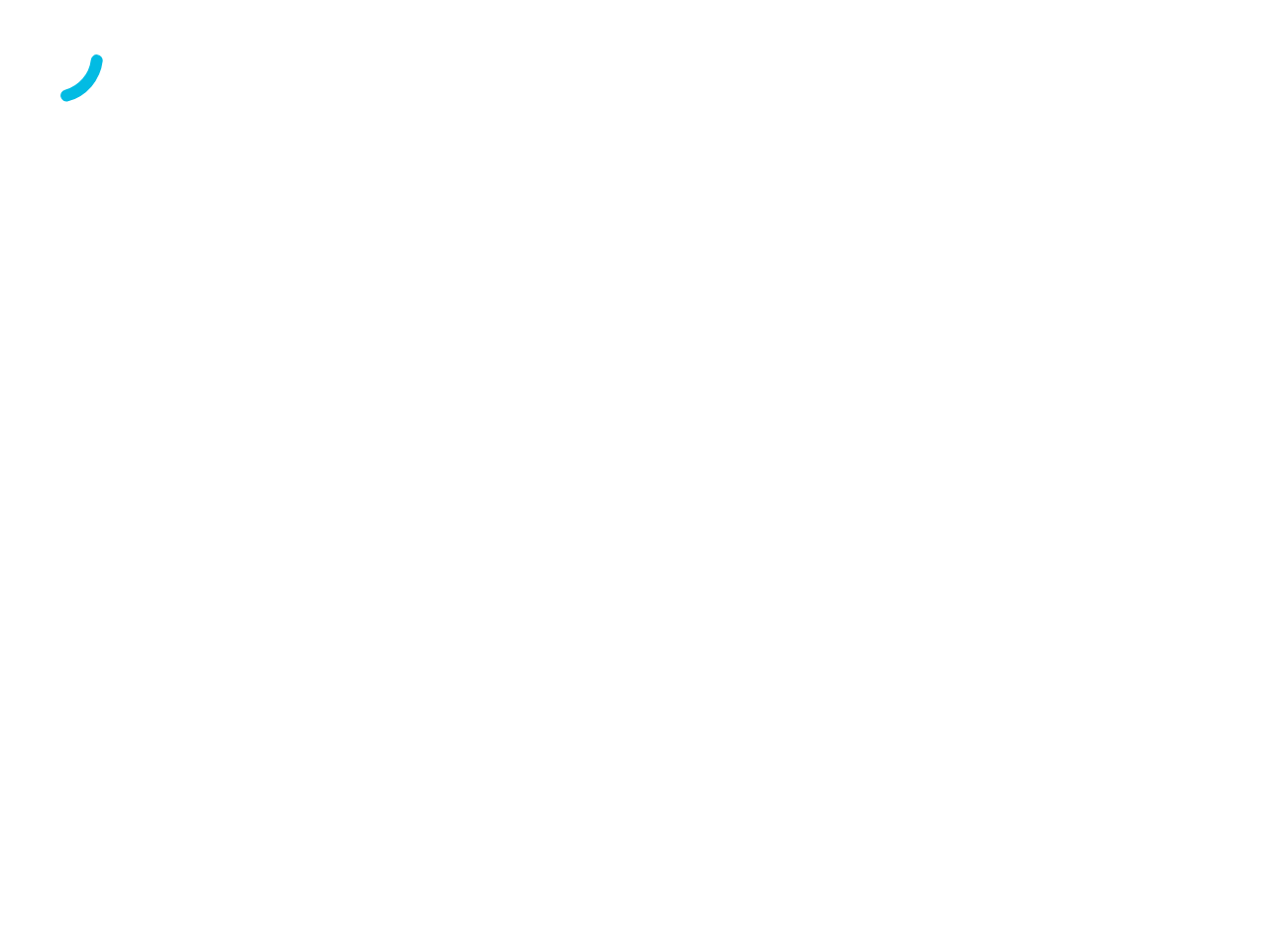 scroll, scrollTop: 0, scrollLeft: 0, axis: both 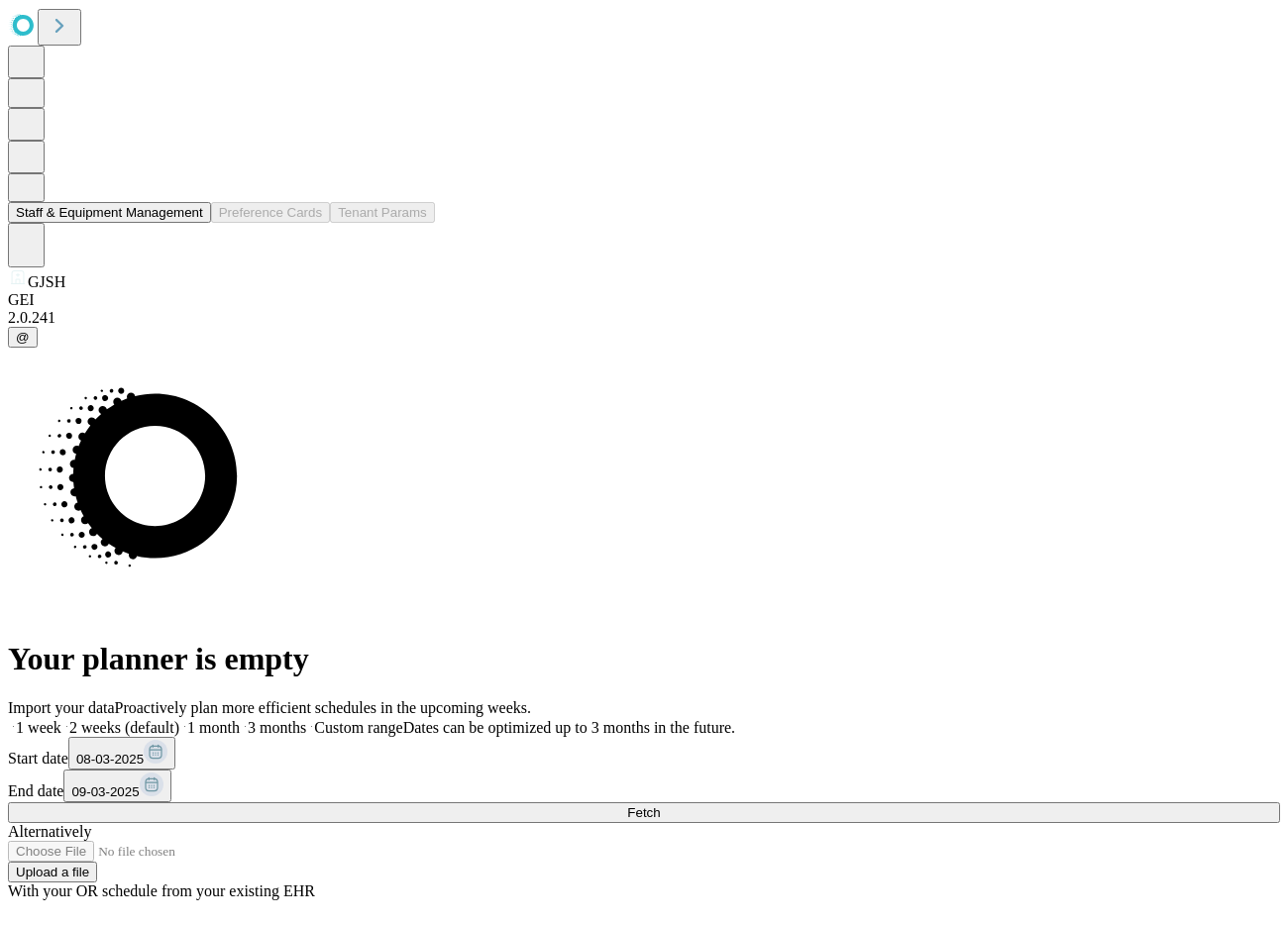 click on "Staff & Equipment Management" at bounding box center (109, 212) 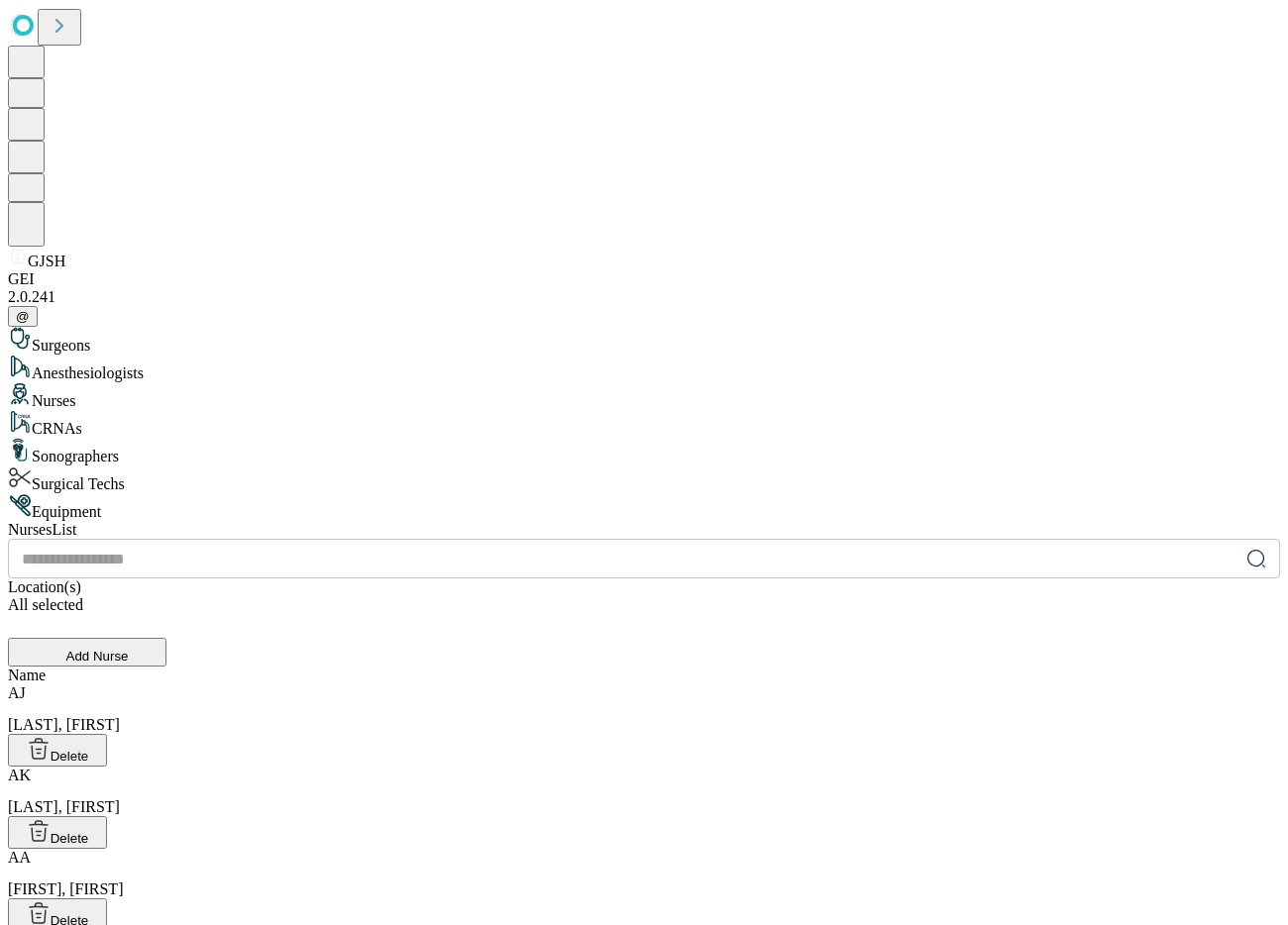 scroll, scrollTop: 0, scrollLeft: 0, axis: both 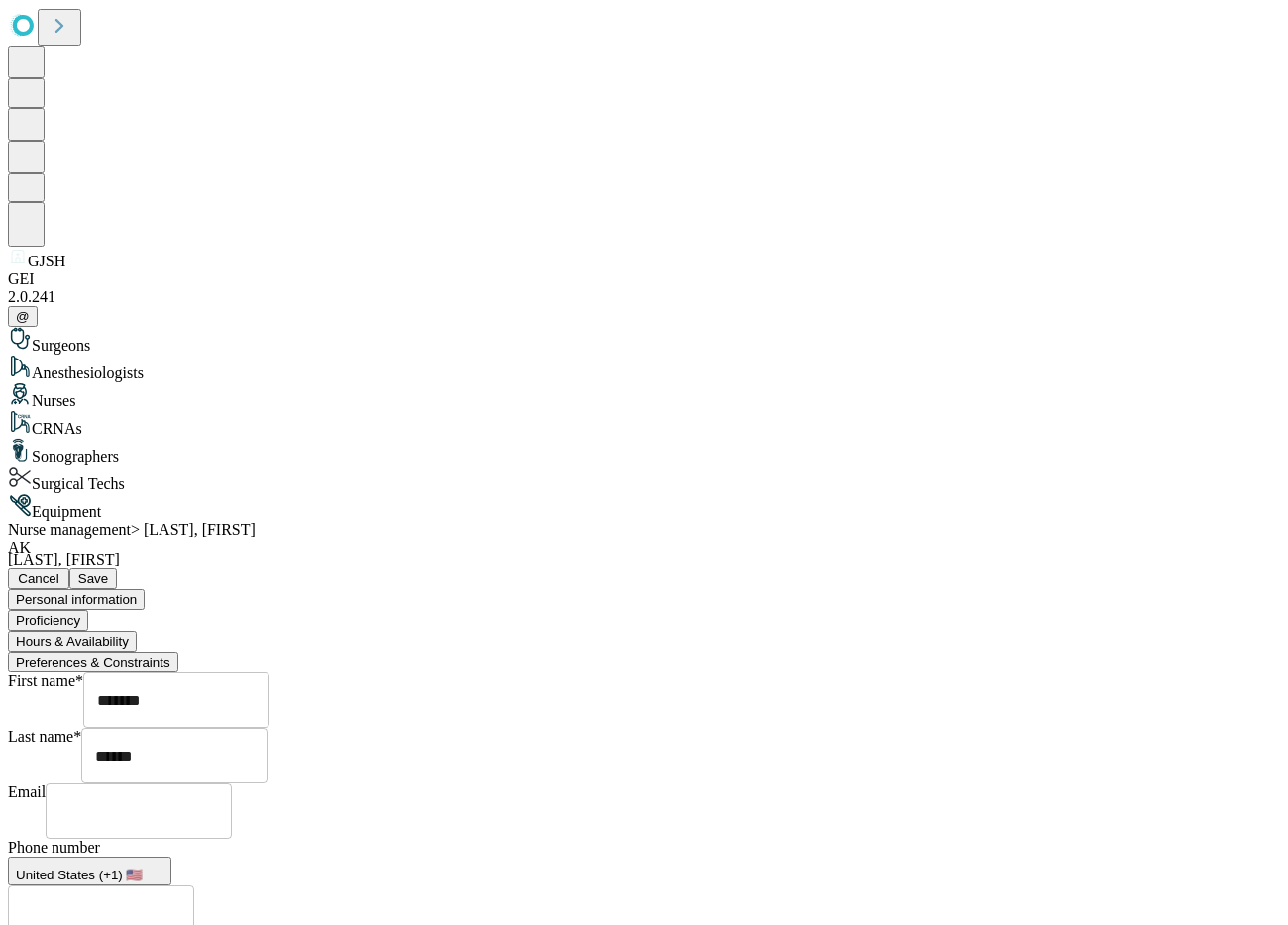 drag, startPoint x: 832, startPoint y: 148, endPoint x: 836, endPoint y: 158, distance: 10.7703296 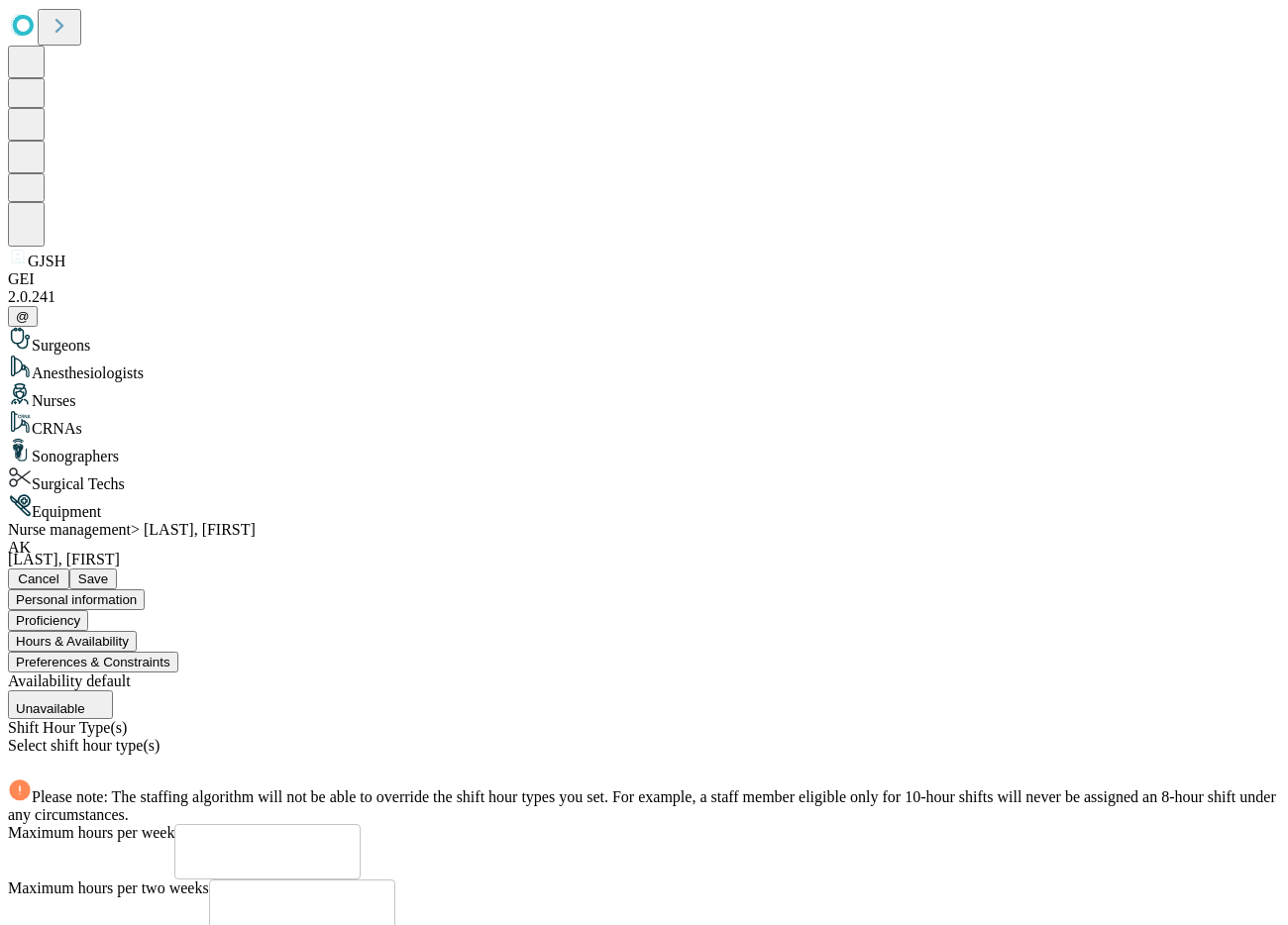 scroll, scrollTop: 128, scrollLeft: 457, axis: both 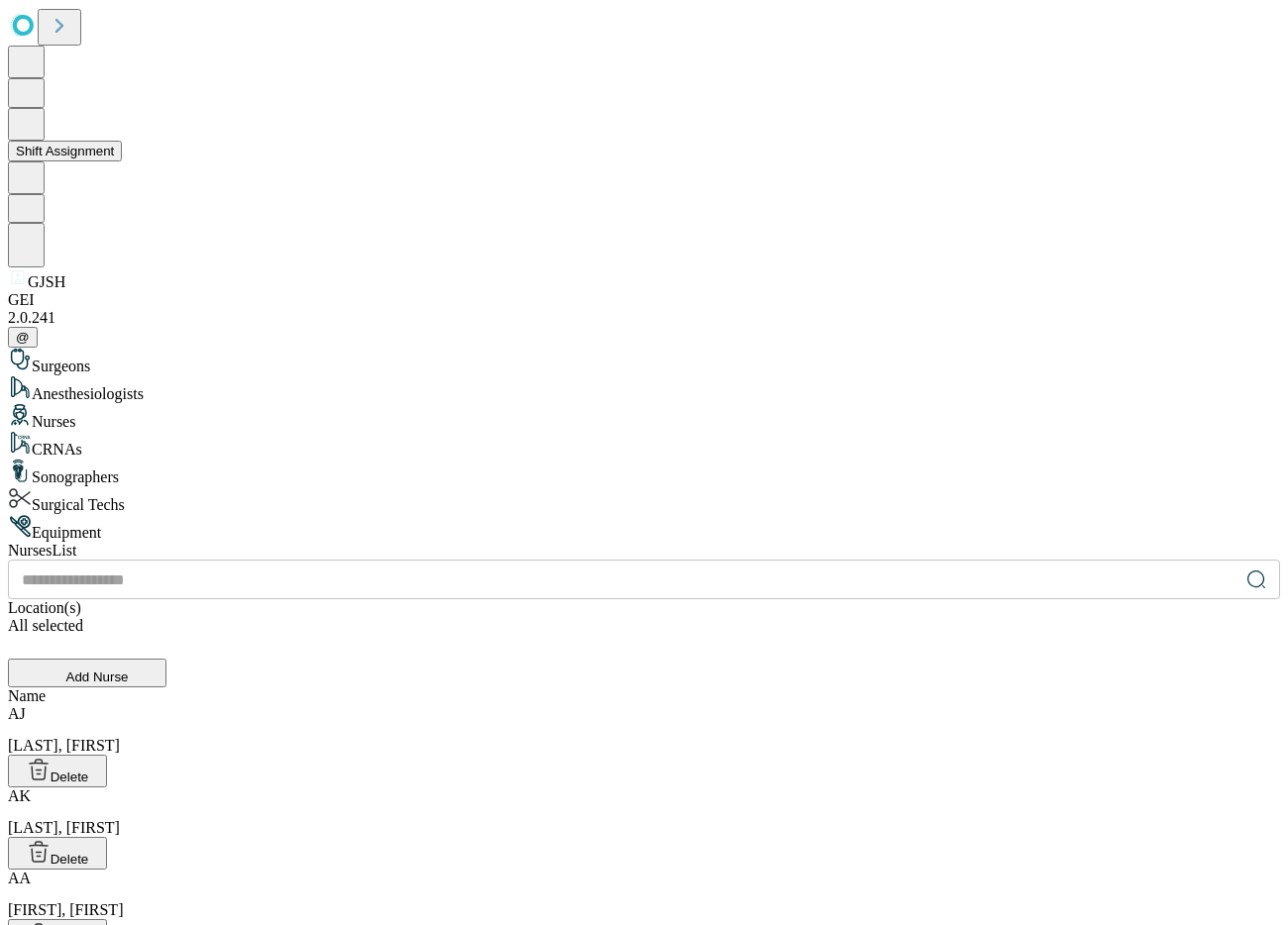 click on "Shift Assignment" at bounding box center (64, 151) 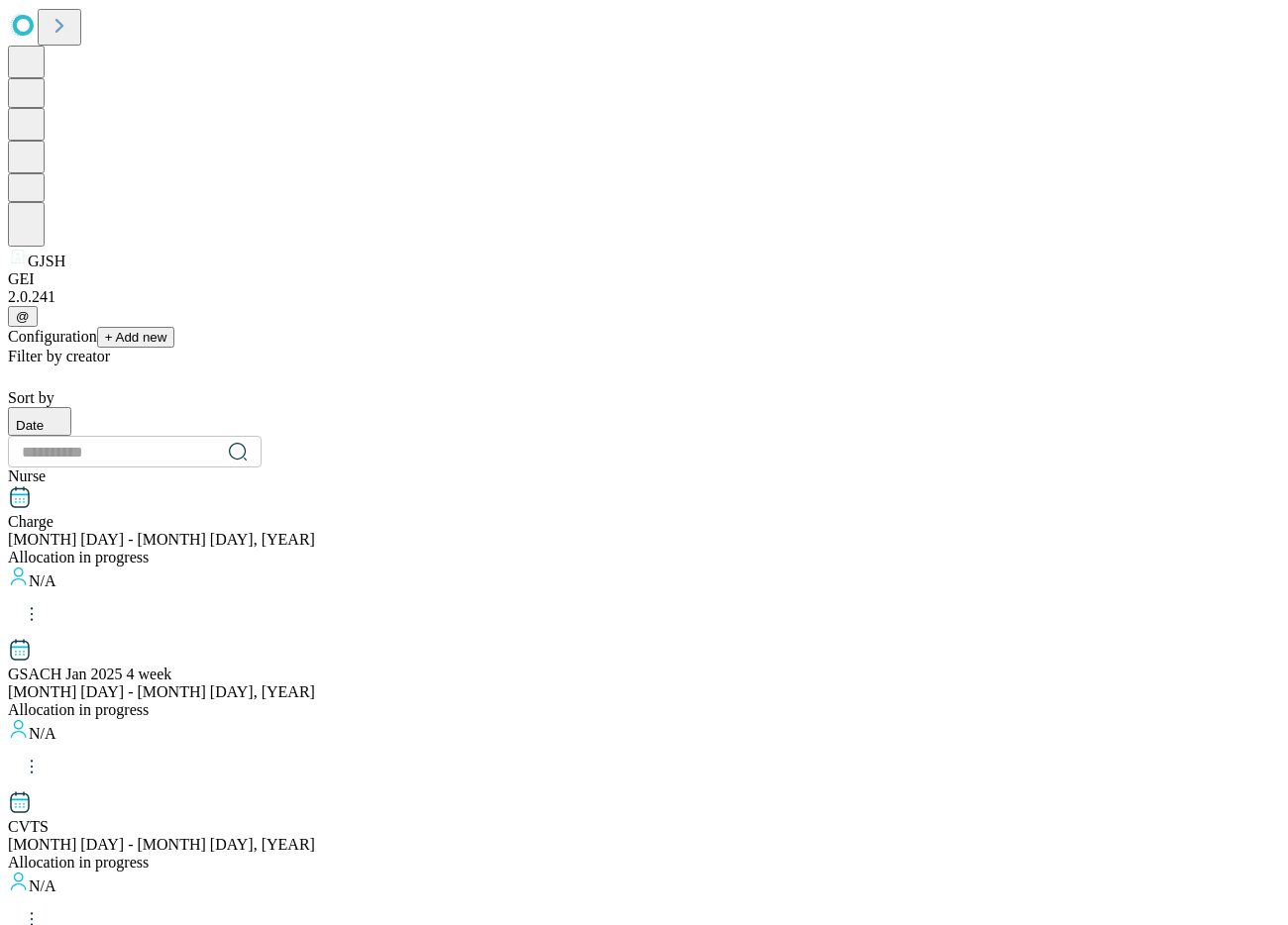 click on "Charge Dec 16 - Dec 22, 2024 Allocation in progress" at bounding box center (644, 526) 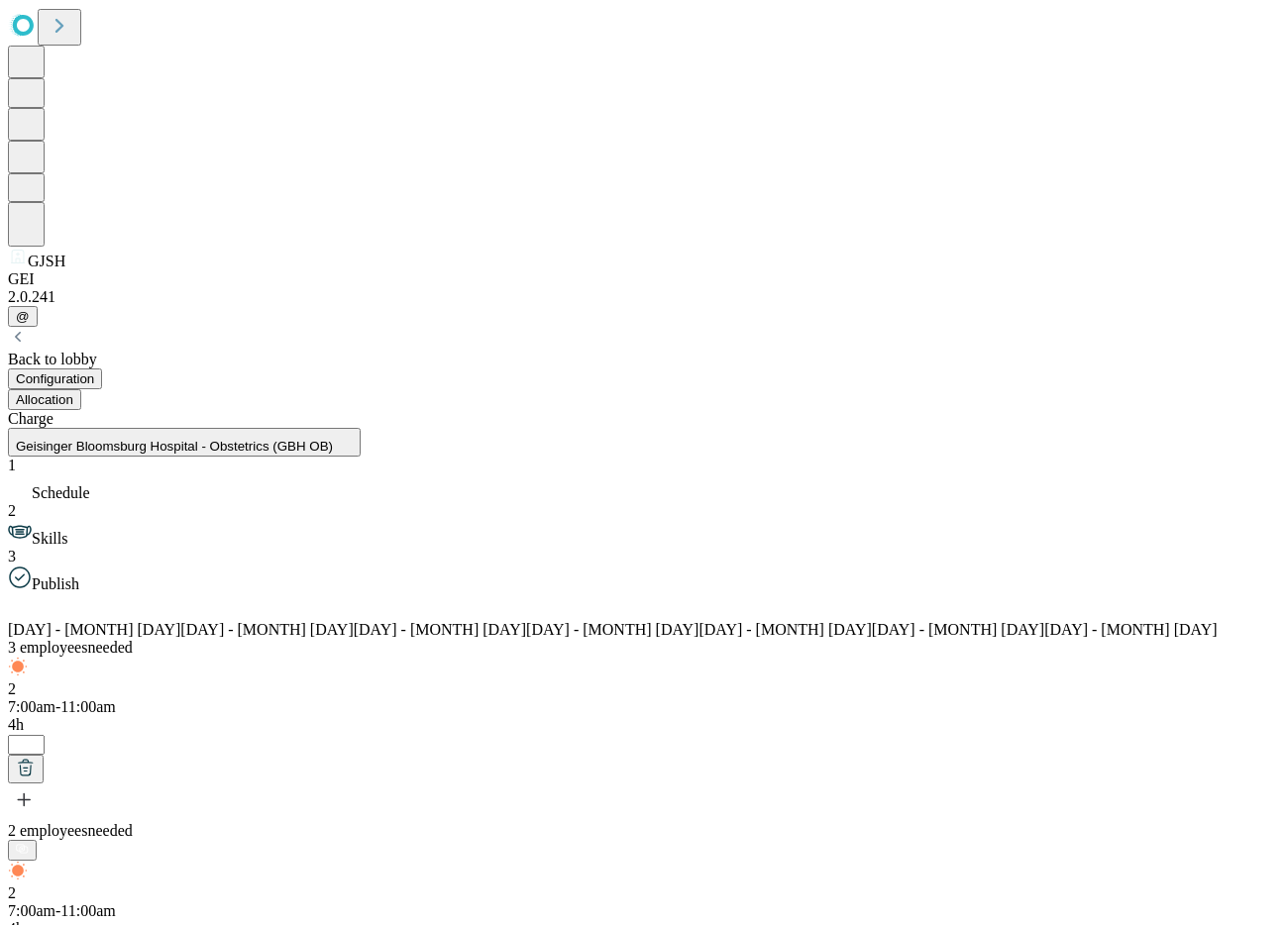 scroll, scrollTop: 0, scrollLeft: 355, axis: horizontal 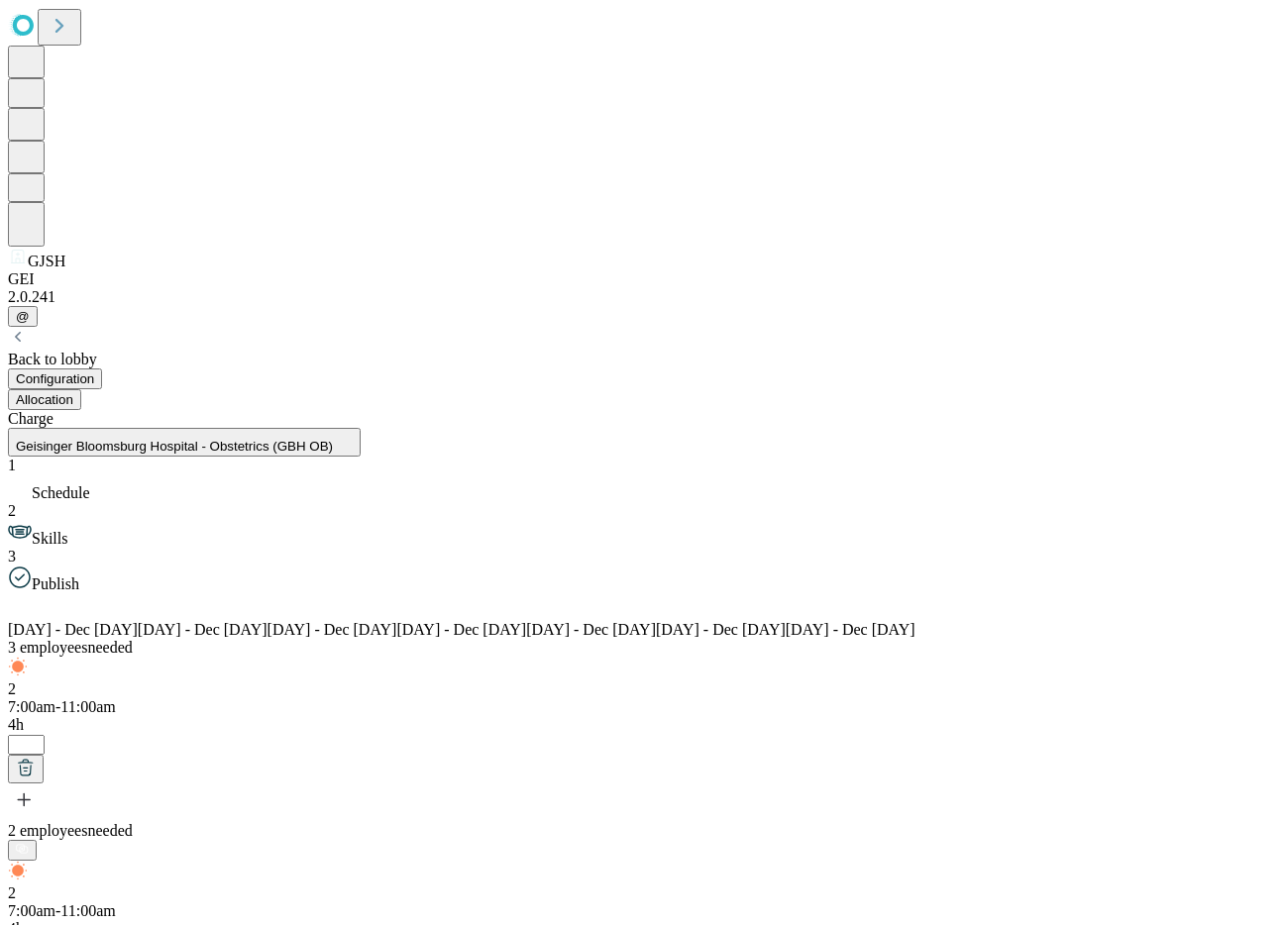 click on "Shift templates" at bounding box center [55, 3158] 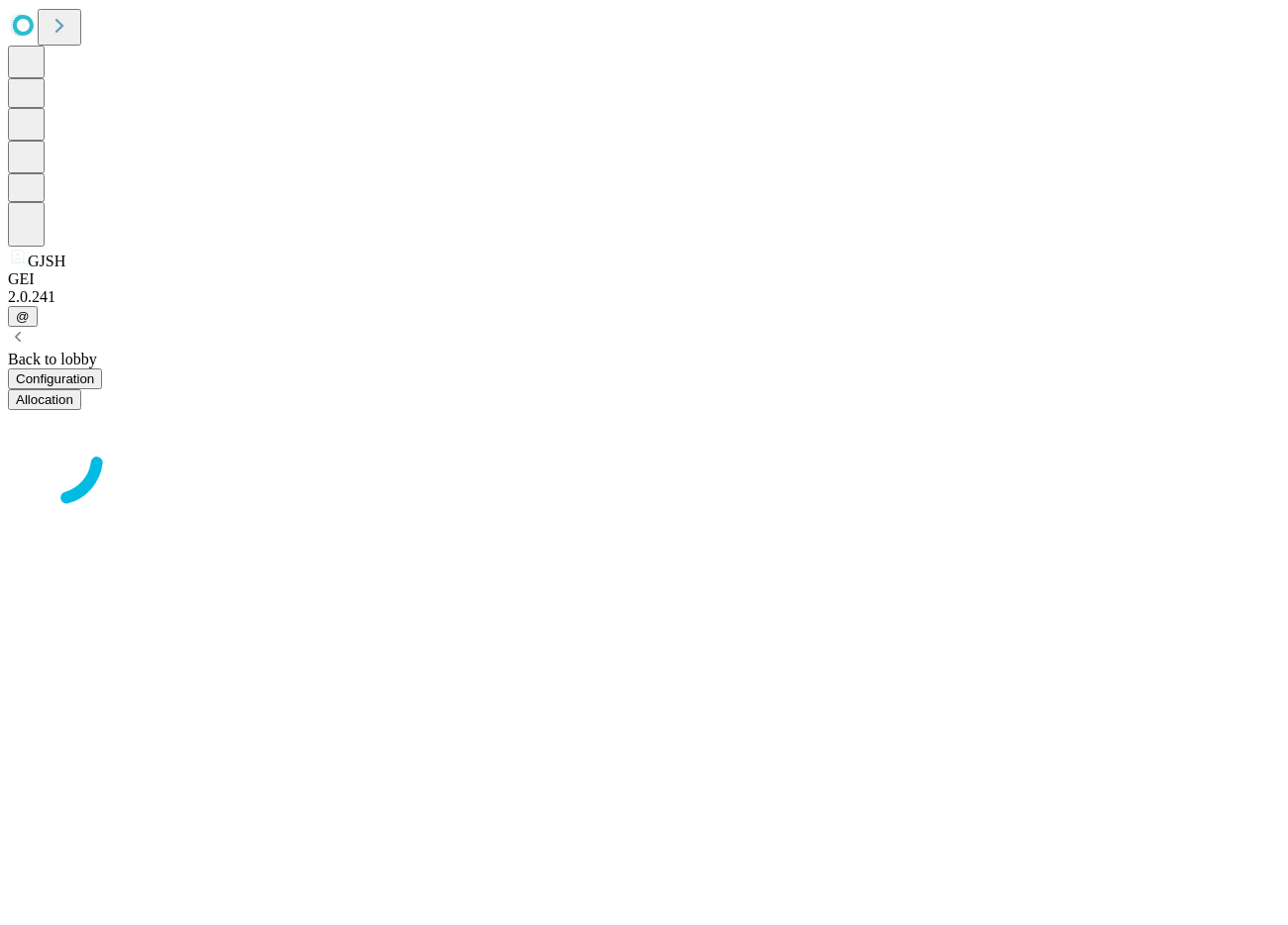 scroll, scrollTop: 0, scrollLeft: 0, axis: both 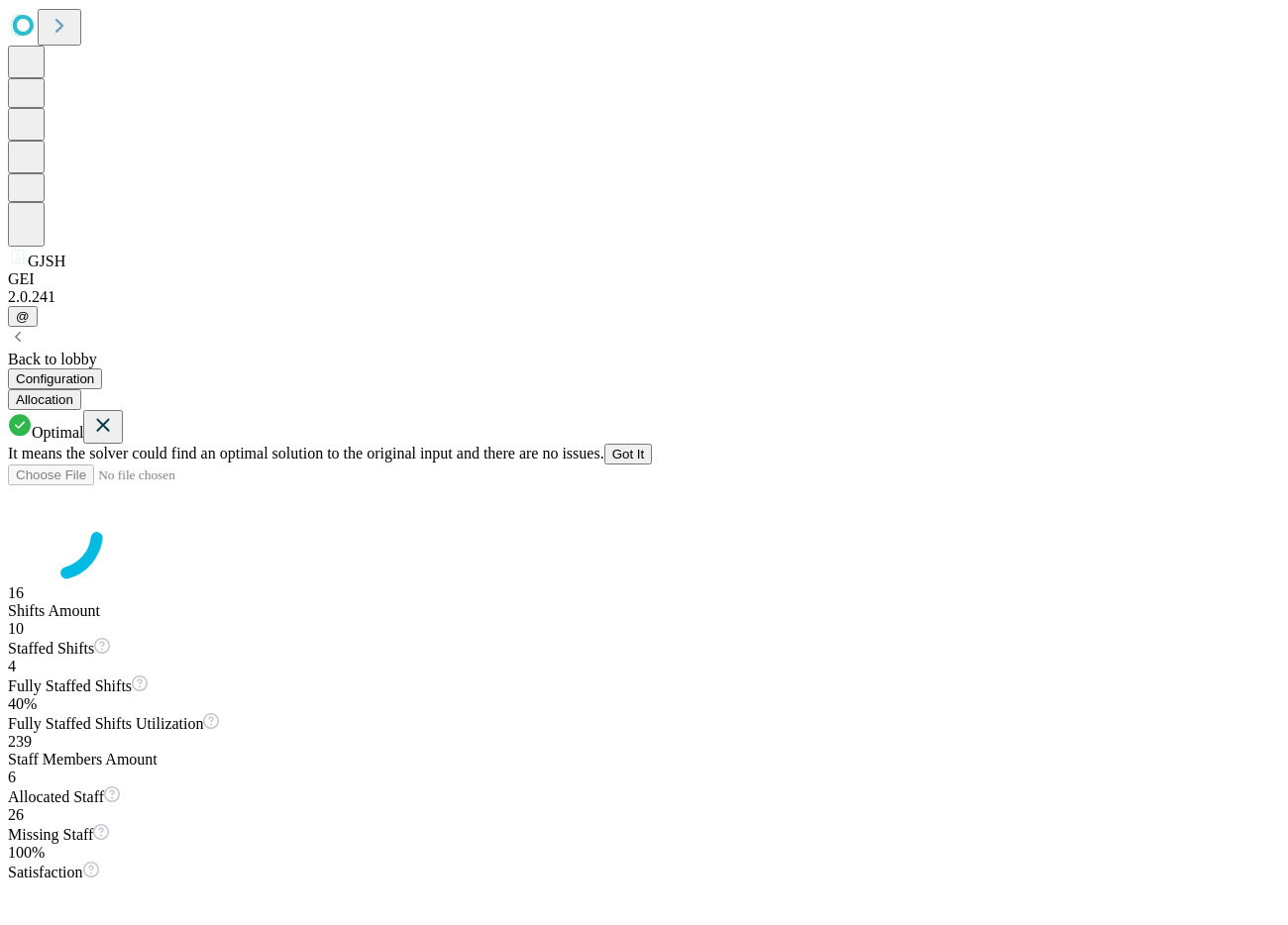 click on "Configuration" at bounding box center (54, 378) 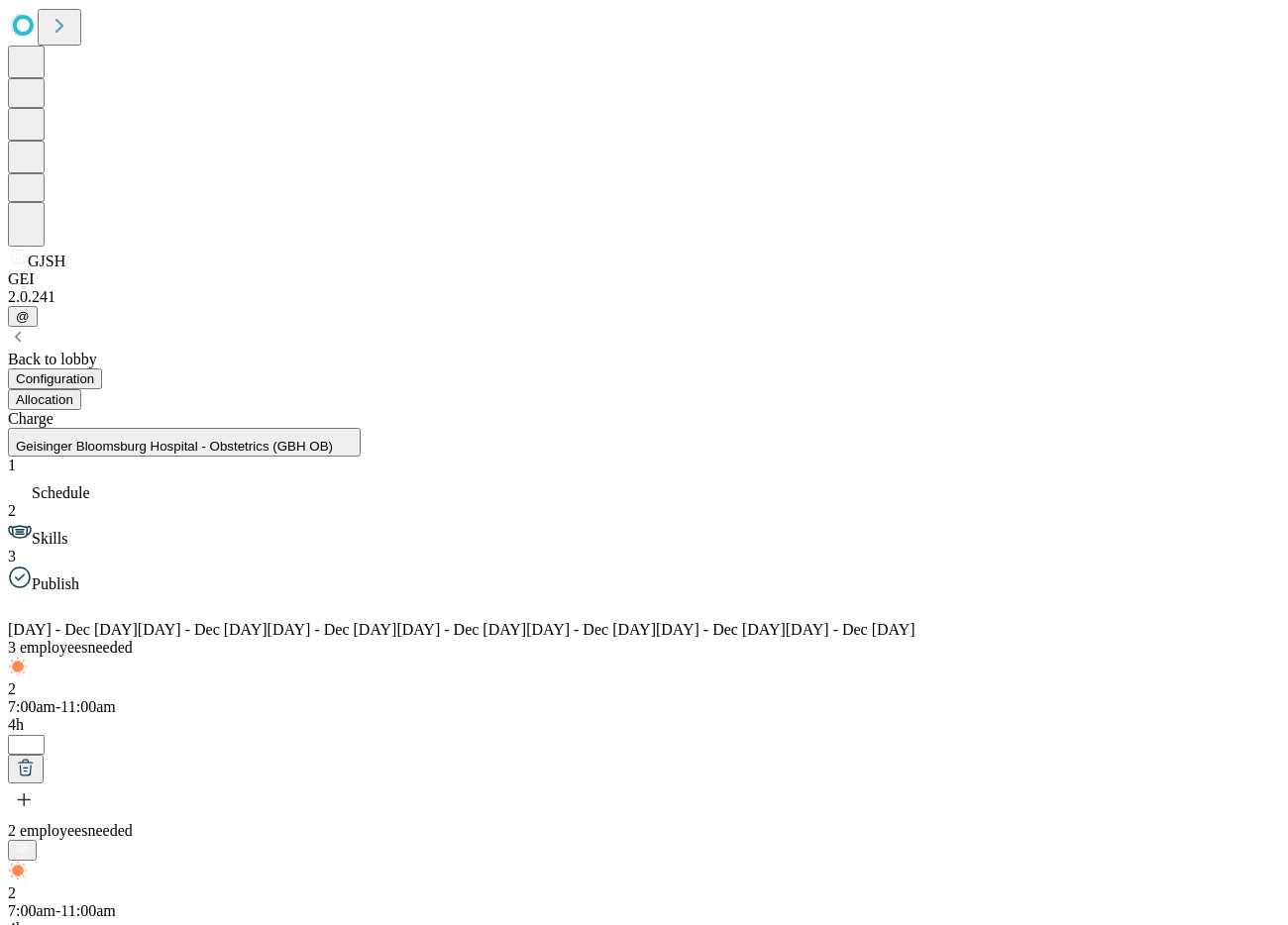 scroll, scrollTop: 0, scrollLeft: 355, axis: horizontal 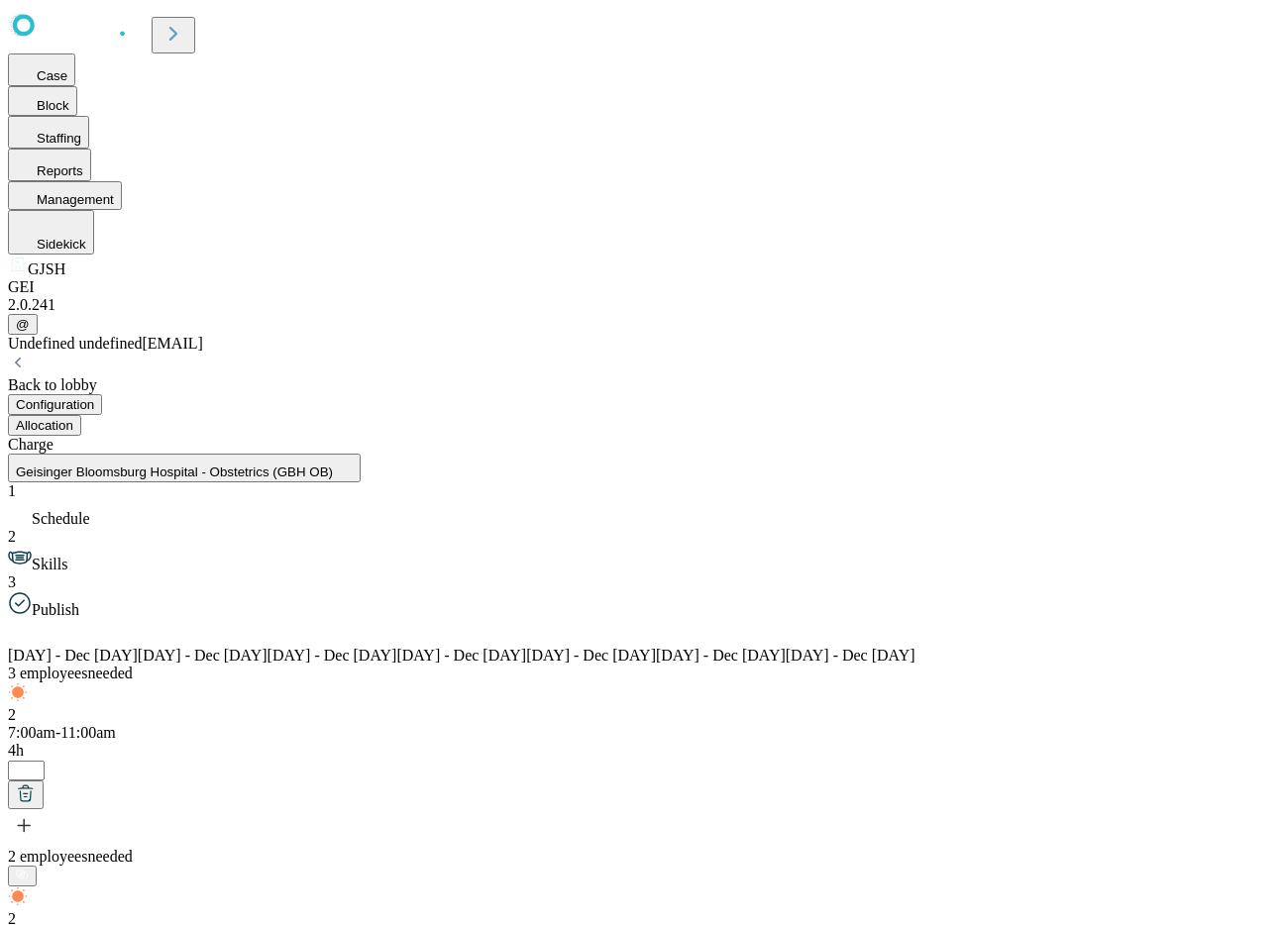 click 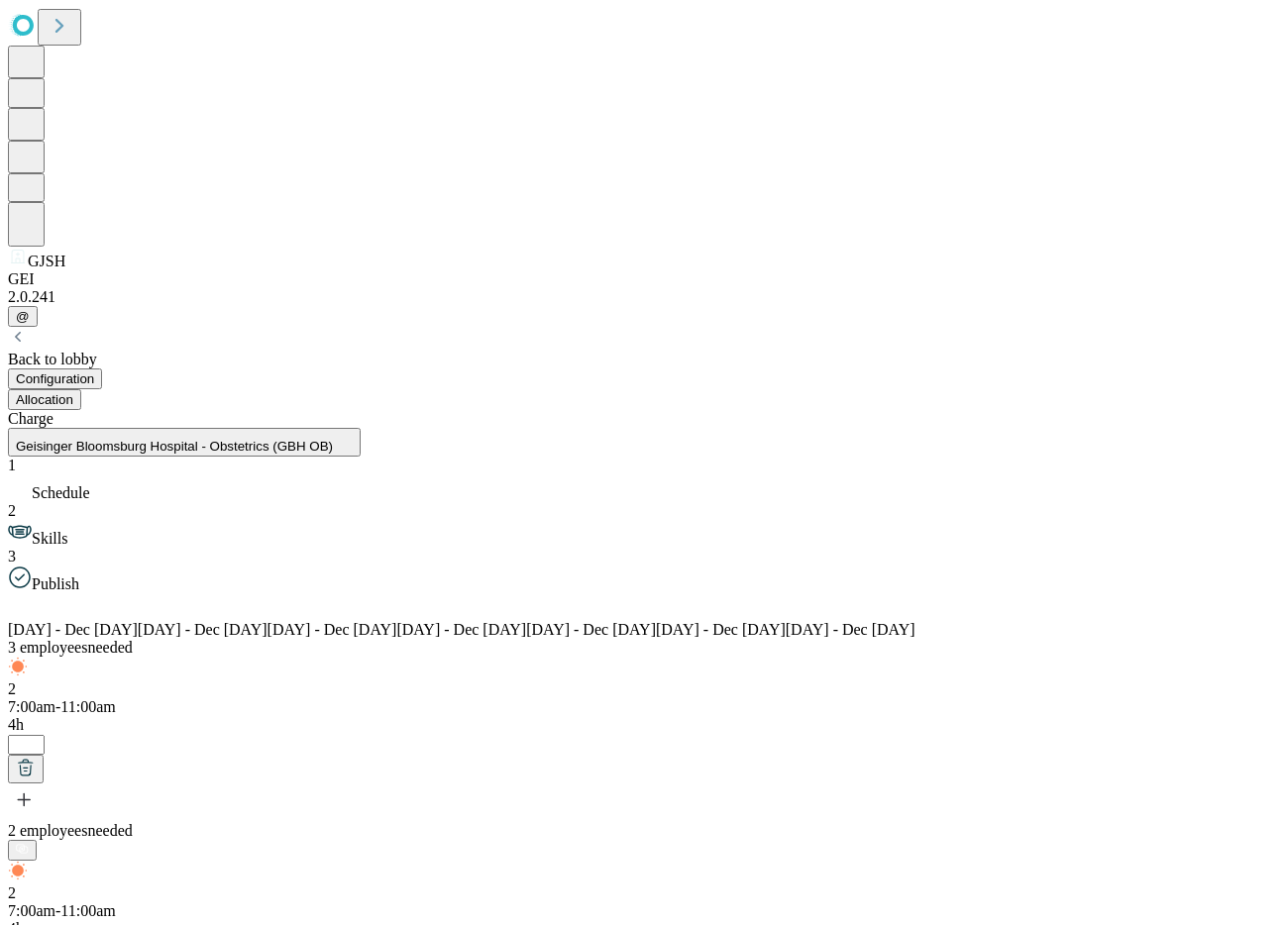 click on "Mon - Dec 16 Tue - Dec 17 Wed - Dec 18 Thu - Dec 19 Fri - Dec 20 Sat - Dec 21 Sun - Dec 22 3   employees needed 2 7:00am-11:00am 4h * 2   employees needed 2 7:00am-11:00am 4h * 3 7:00am-11:00am 4h * 3 7:00am-11:00am 4h * 2   employees needed 2 7:00am-11:00am 4h * 3 7:00am-11:00am 4h * 3 7:00am-11:00am 4h * 1   employee needed 2 7:00am-11:00am 4h * 3 7:00am-11:00am 4h * 3   employees needed 2 7:00am-11:00am 4h * 3 7:00am-11:00am 4h * on call shift 7:00am-11:00am 4h * 0   employees needed 2 7:00am-11:00am 4h * 3 7:00am-11:00am 4h * 0   employees needed 2 7:00am-11:00am 4h * 3 7:00am-11:00am 4h * Shift templates ​ 3 7:00am-11:00am 4h 2 7:00am-11:00am 4h on call shift 7:00am-11:00am 4h + Add new" at bounding box center [644, 2012] 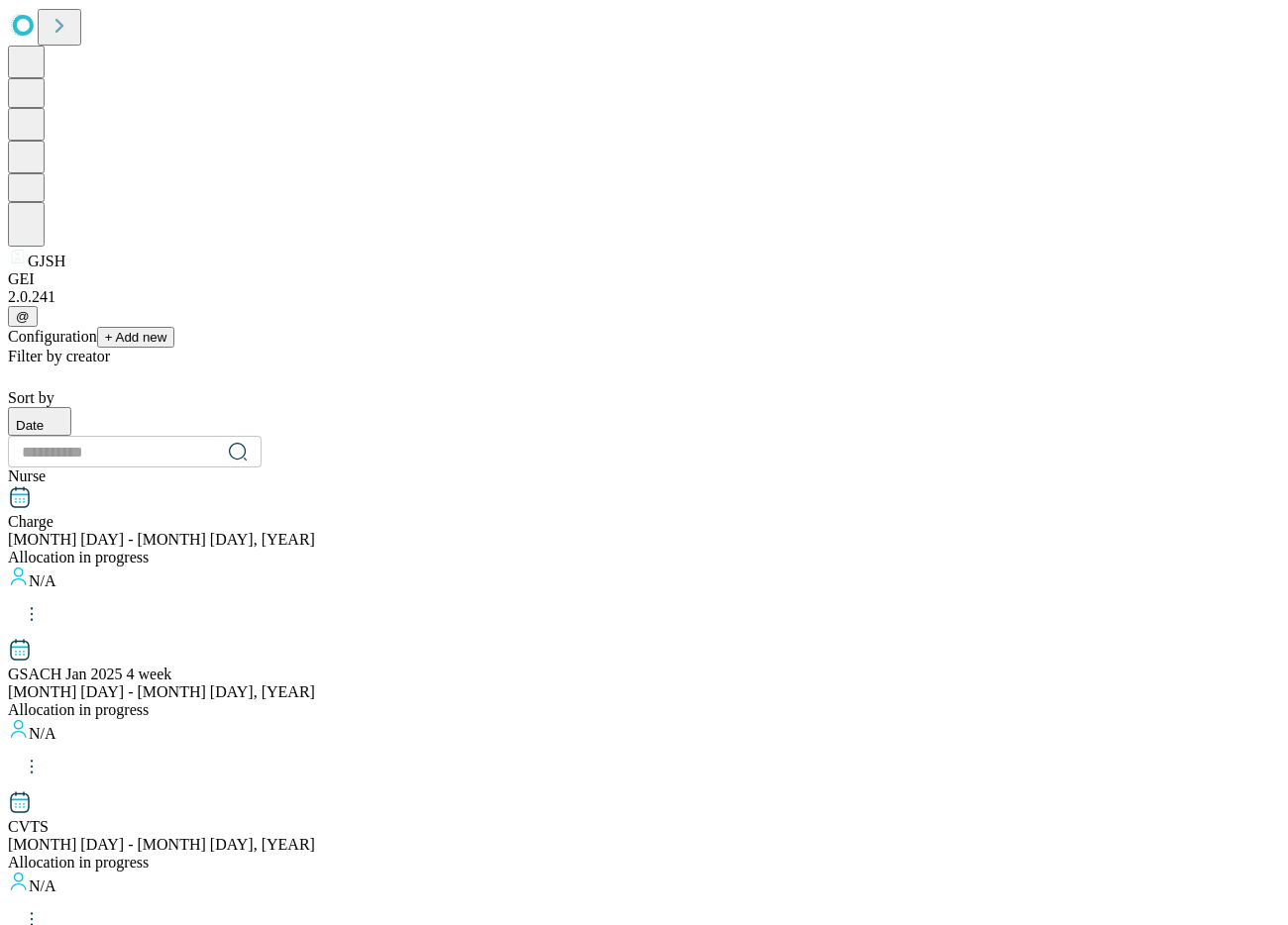 scroll, scrollTop: 1858, scrollLeft: 0, axis: vertical 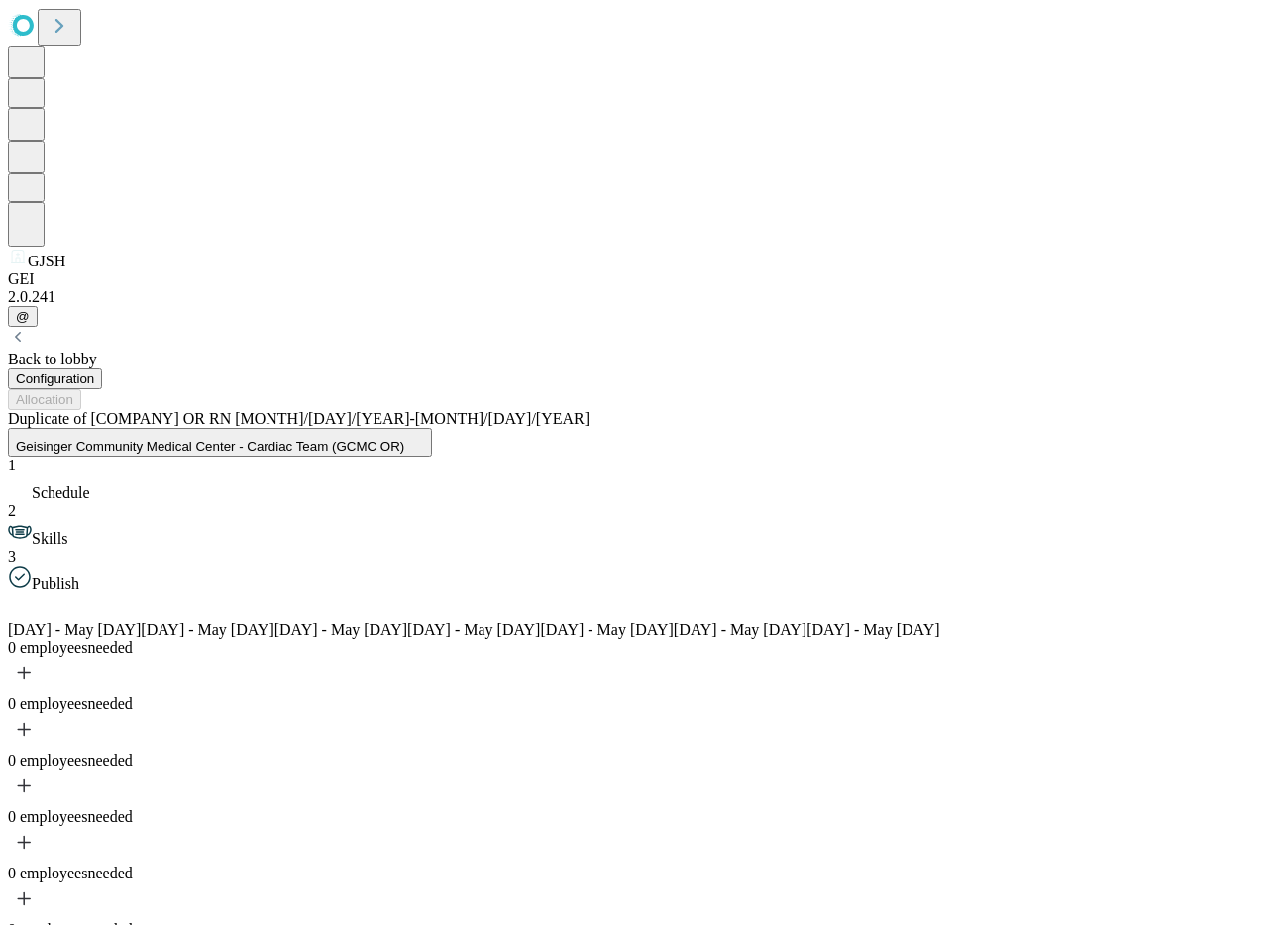 drag, startPoint x: 1128, startPoint y: 256, endPoint x: 1072, endPoint y: 255, distance: 56.00893 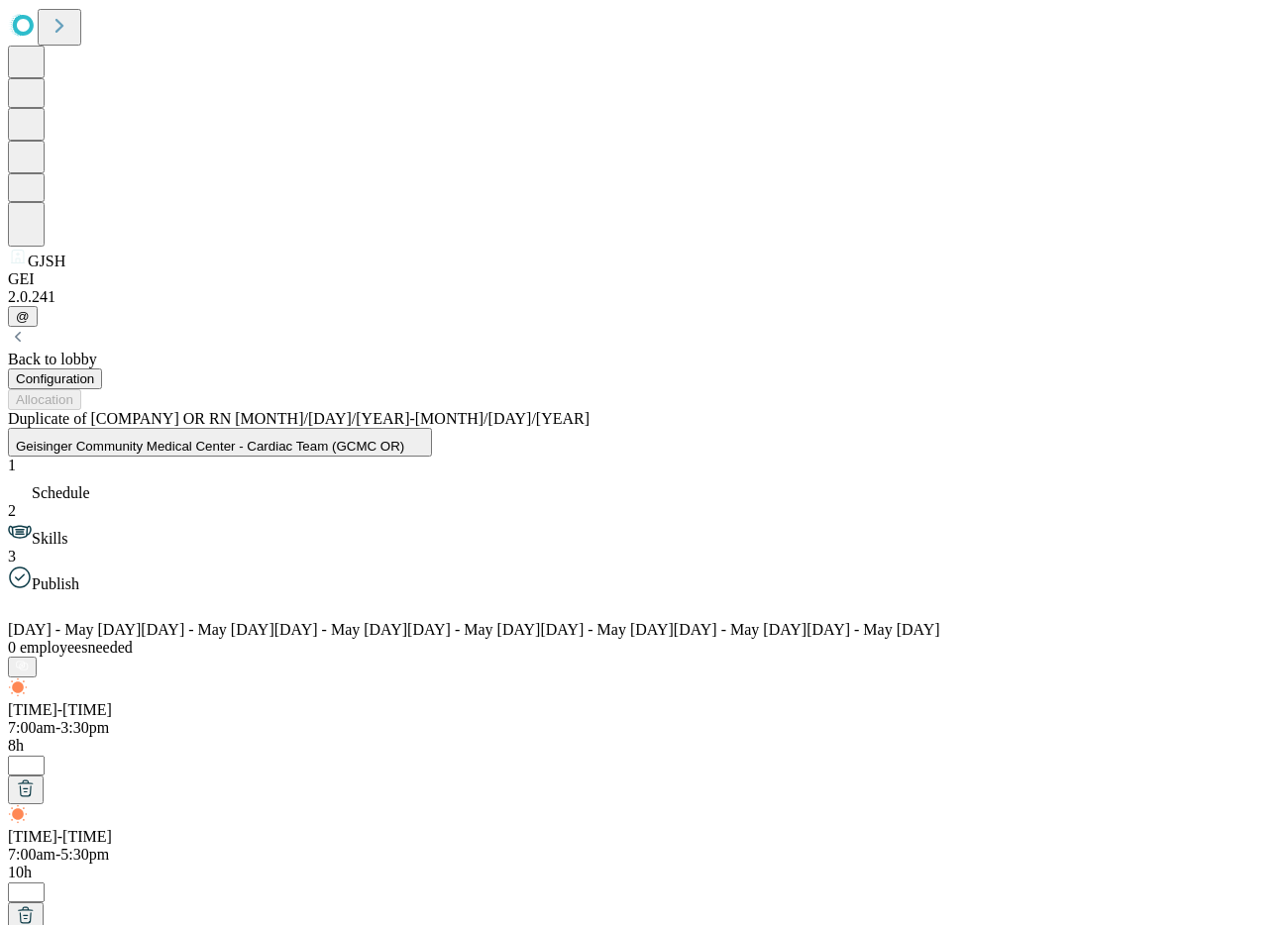 click on "Shift templates" at bounding box center (55, 1531) 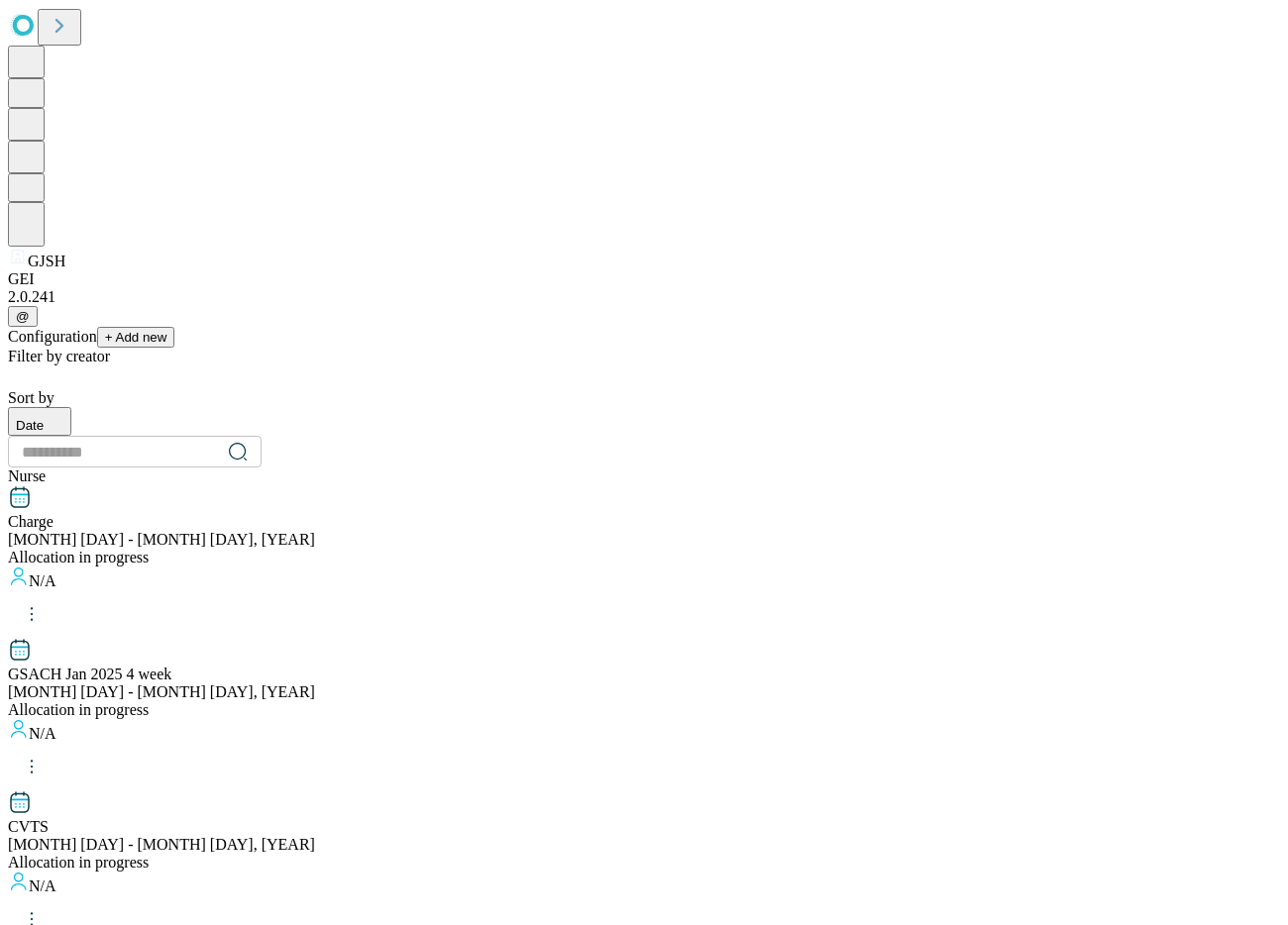 click on "Configuration" at bounding box center (53, 336) 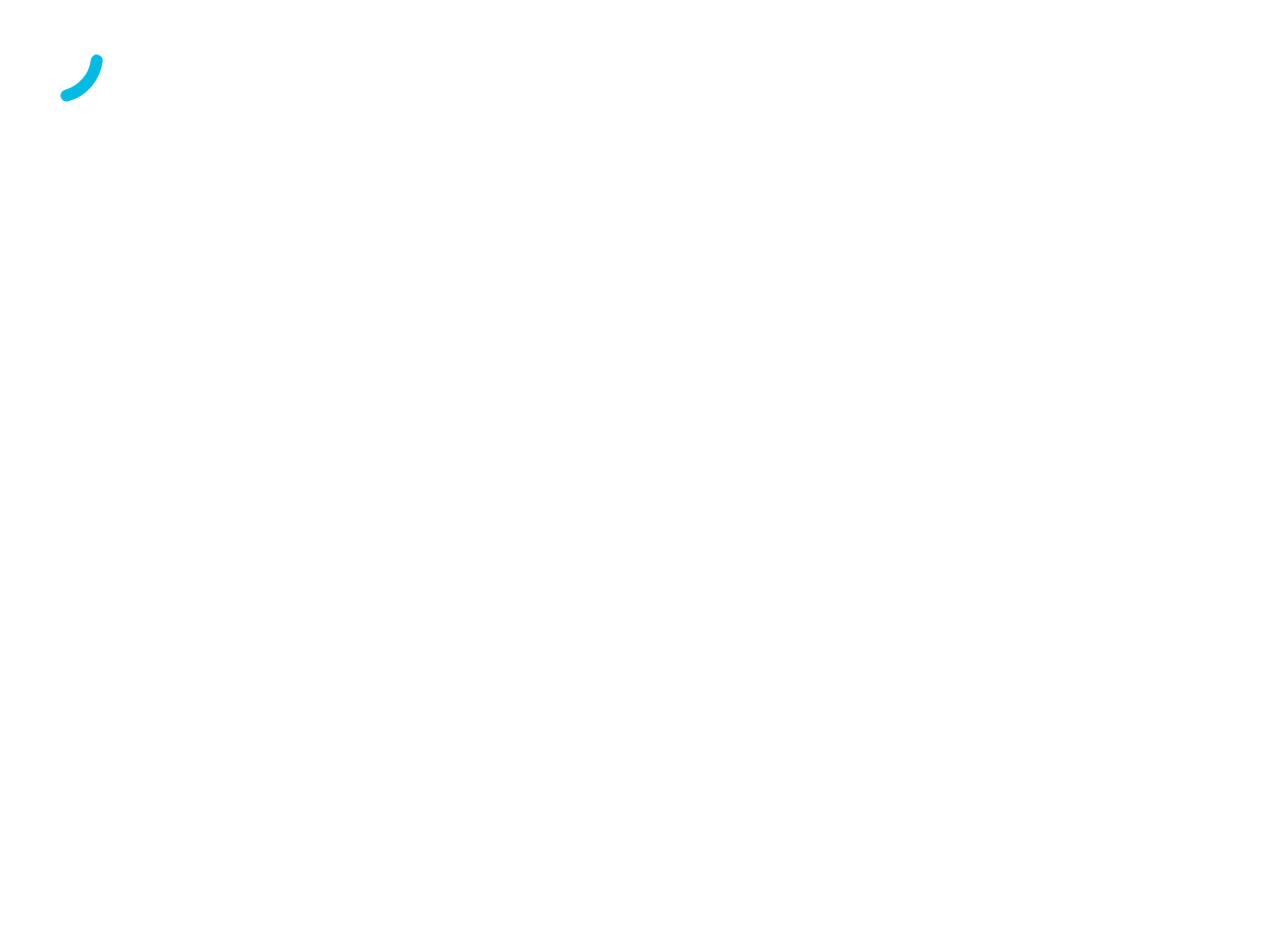 scroll, scrollTop: 0, scrollLeft: 0, axis: both 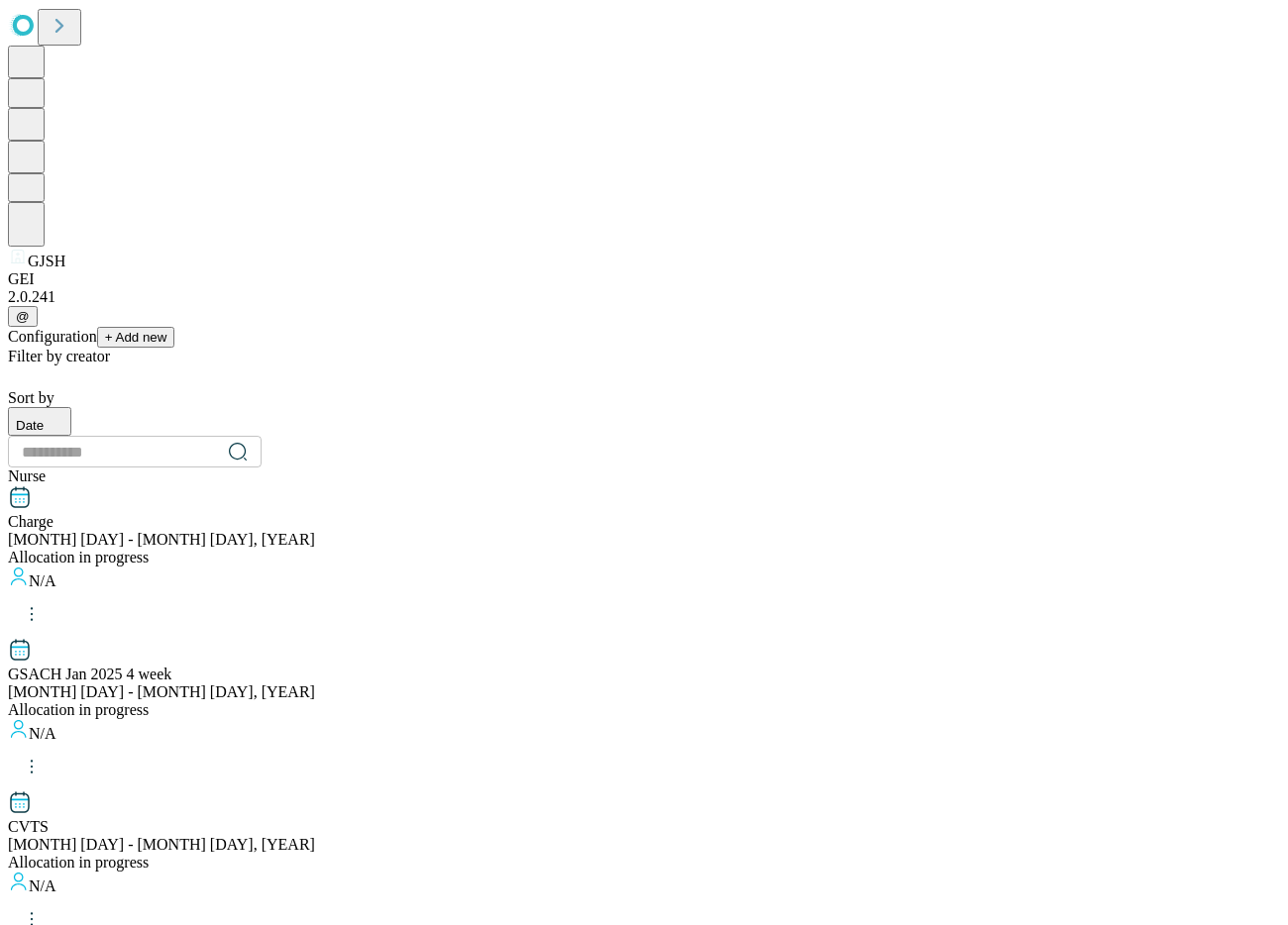 click on "GCMC OR RN 5/4/25-5/17/25 May 4 - May 17, 2025 Allocated" at bounding box center (644, 3119) 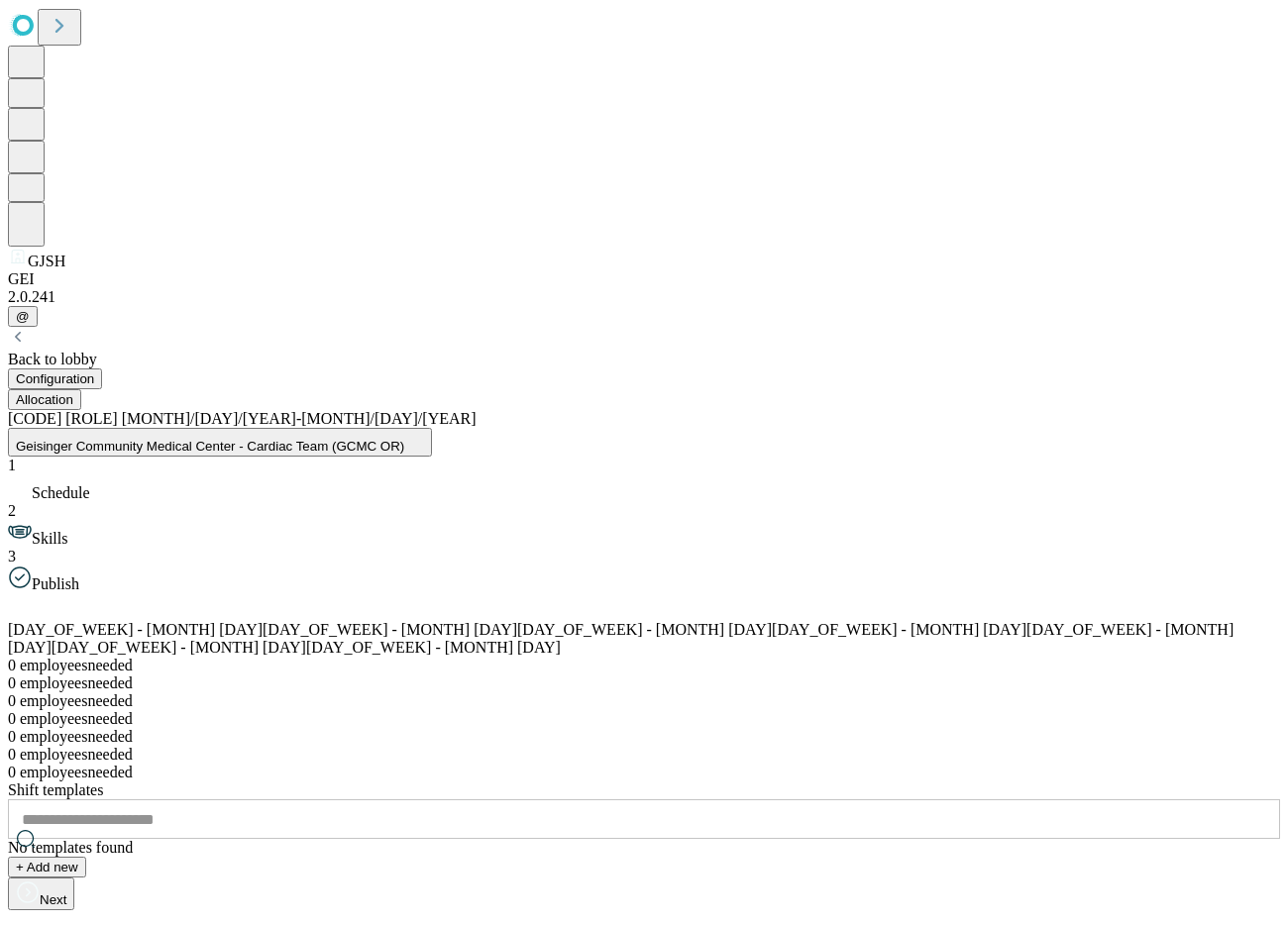 scroll, scrollTop: 0, scrollLeft: 355, axis: horizontal 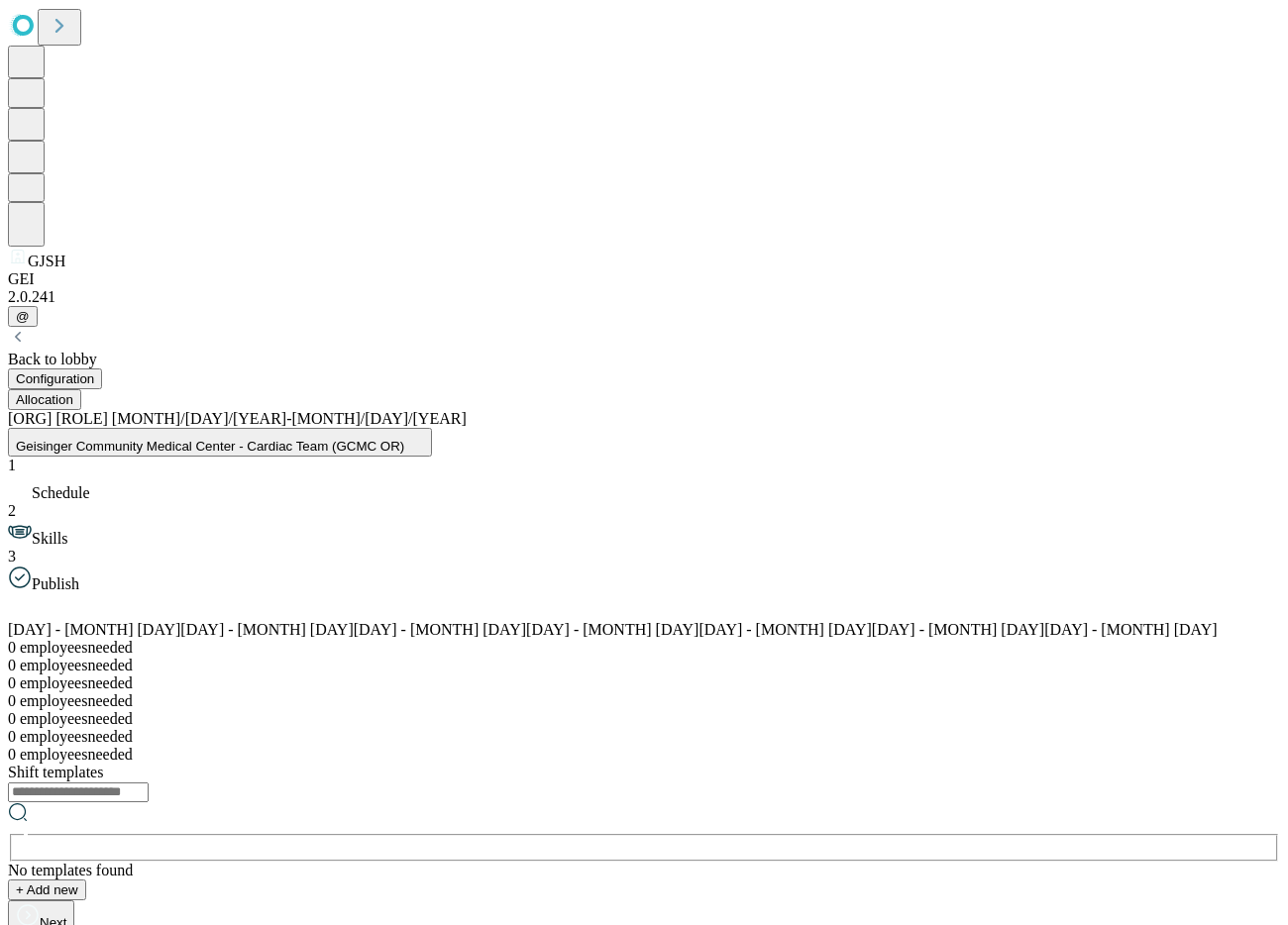 drag, startPoint x: 1007, startPoint y: 239, endPoint x: 972, endPoint y: 244, distance: 35.35534 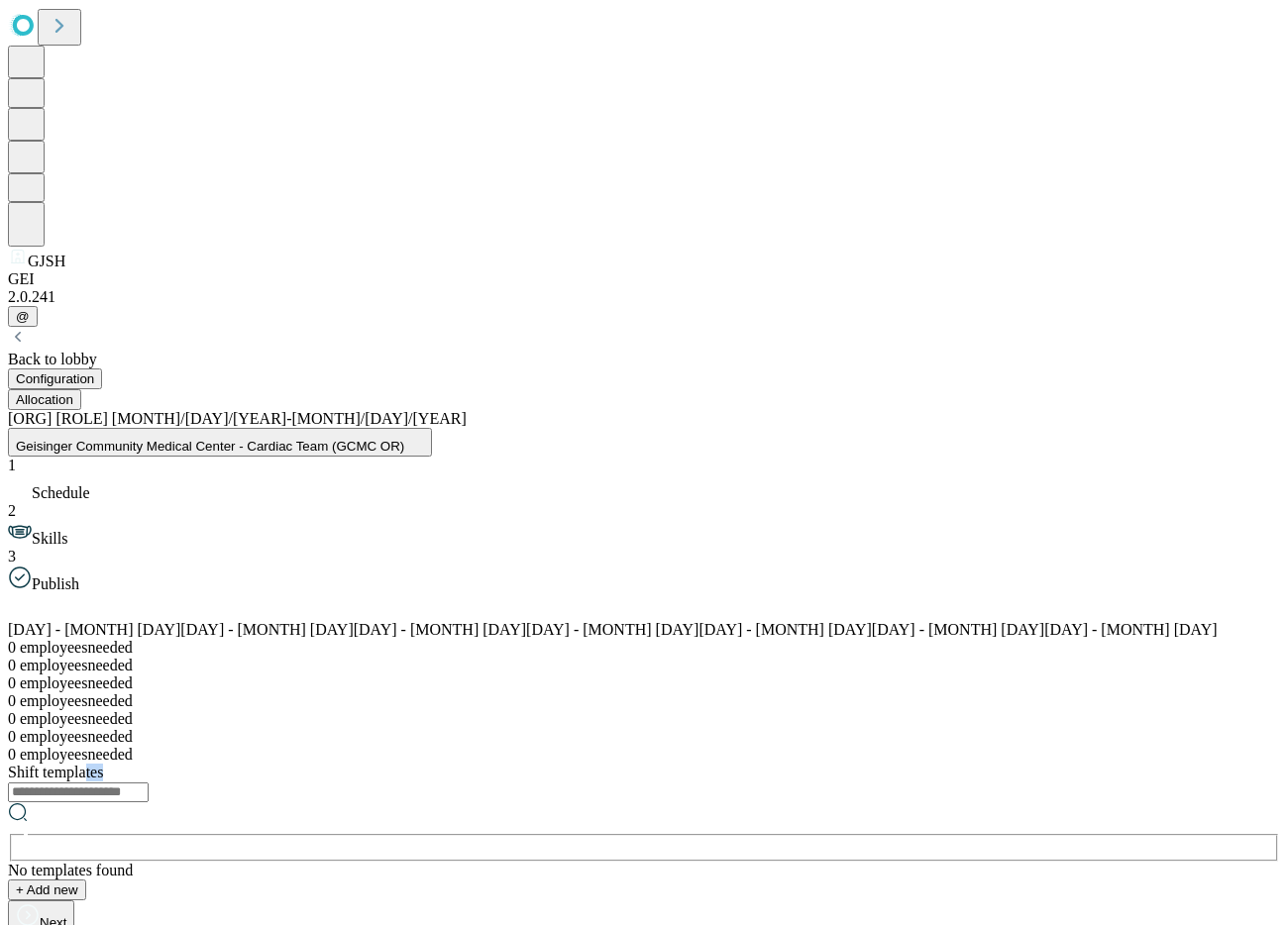 drag, startPoint x: 968, startPoint y: 245, endPoint x: 1051, endPoint y: 260, distance: 84.34453 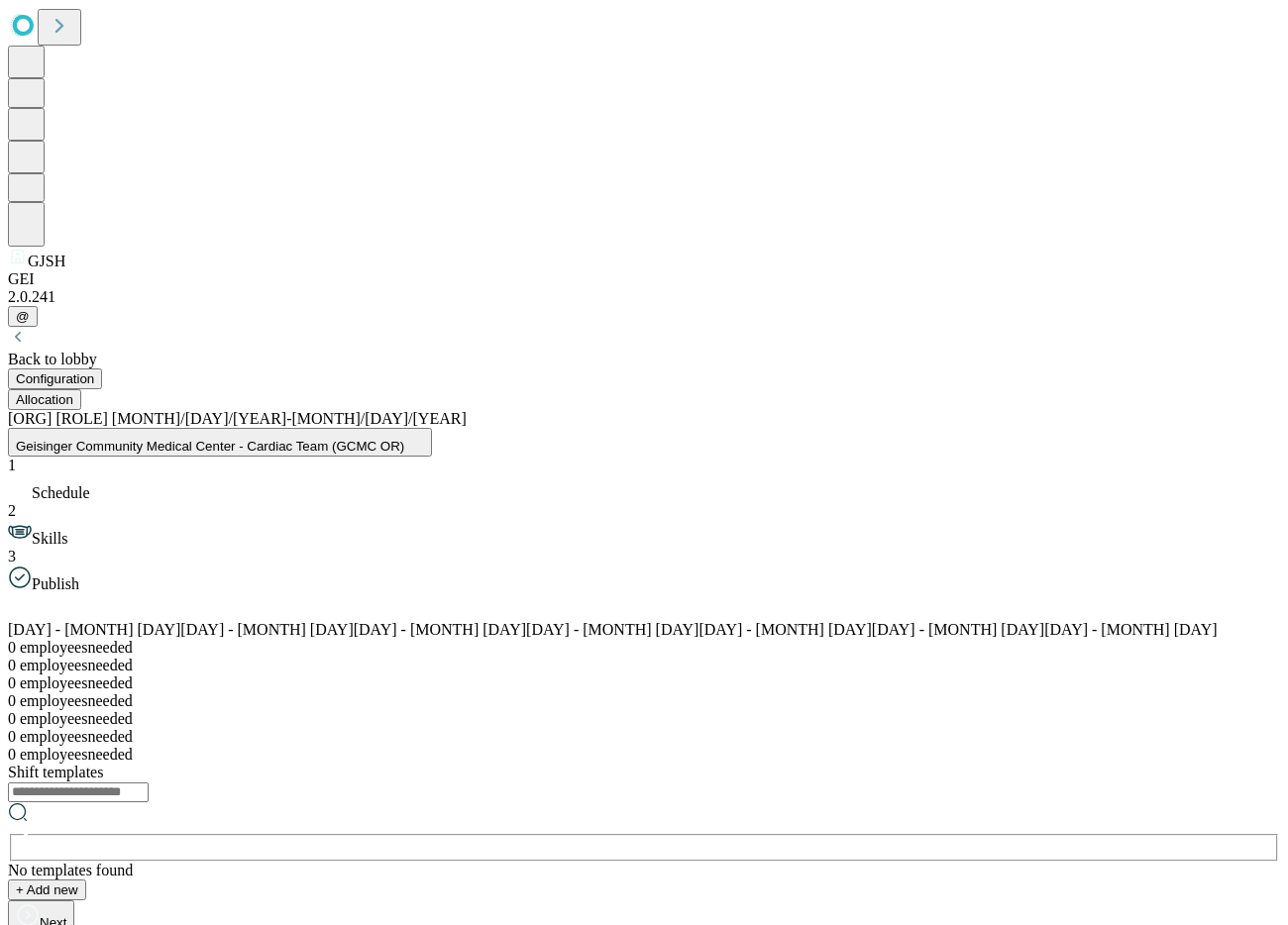 click on "Shift templates ​ No templates found + Add new" at bounding box center (644, 832) 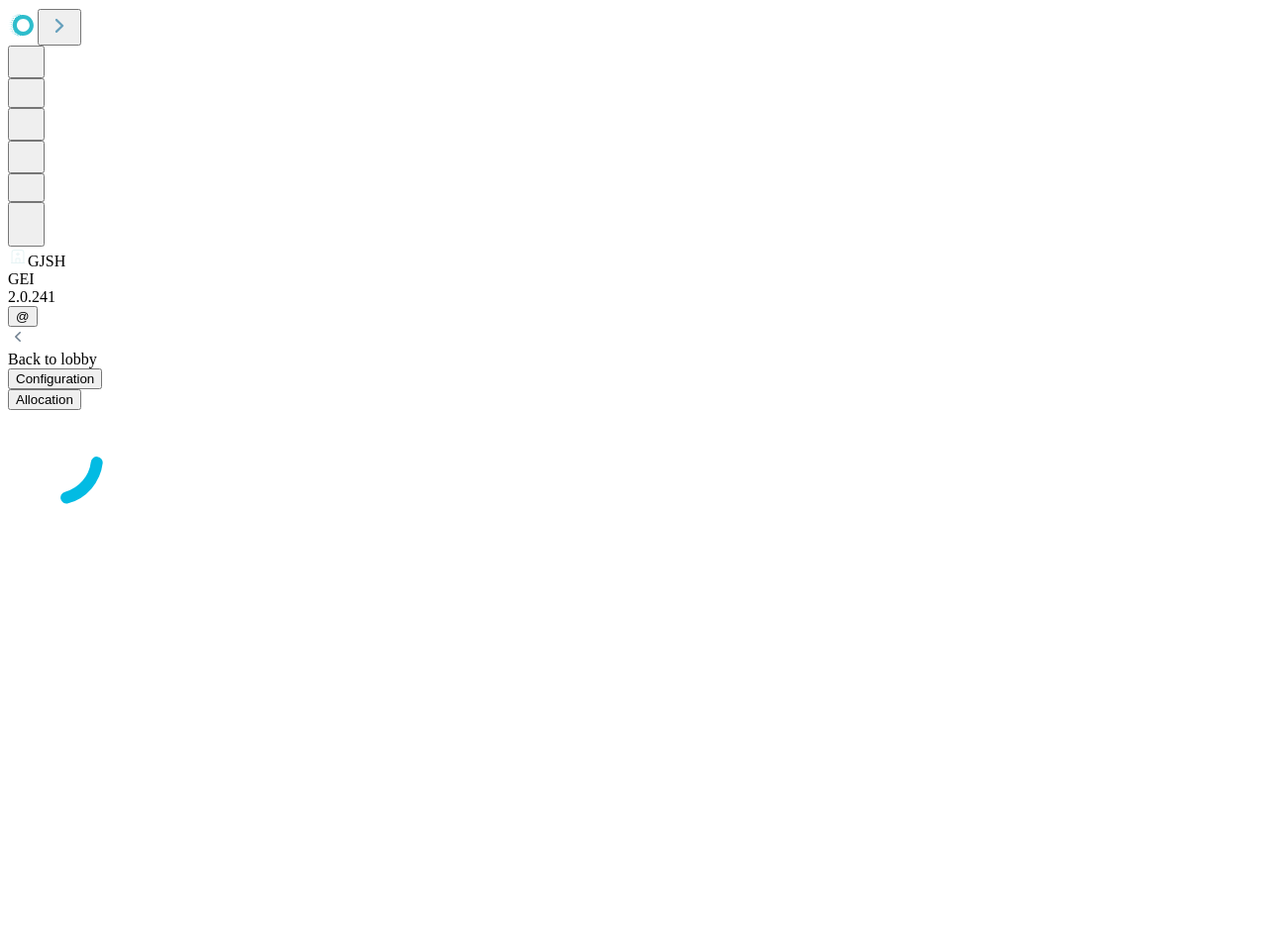 click on "Back to lobby Configuration Allocation" at bounding box center [644, 418] 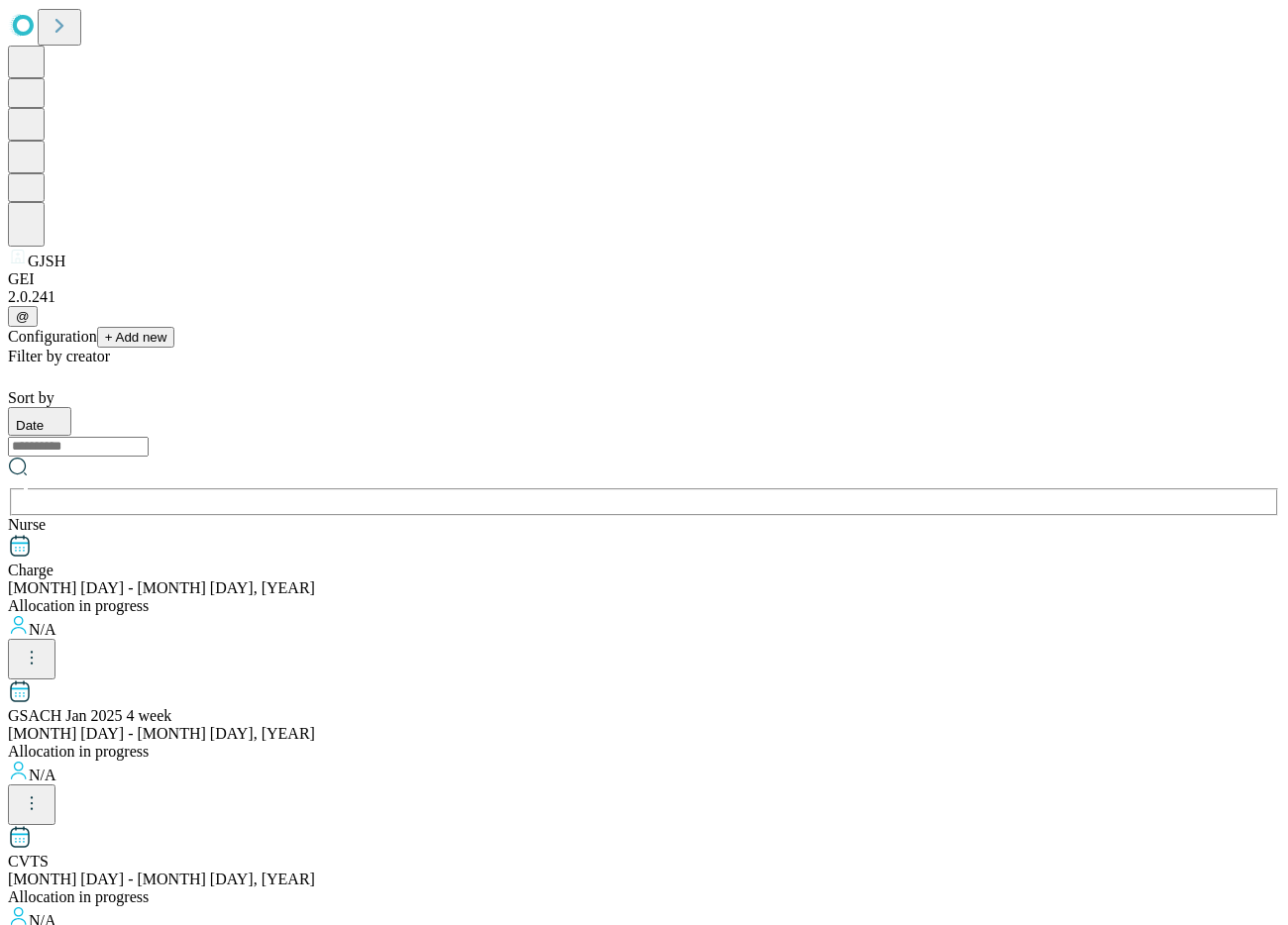 click on "Configuration + Add new" at bounding box center (644, 337) 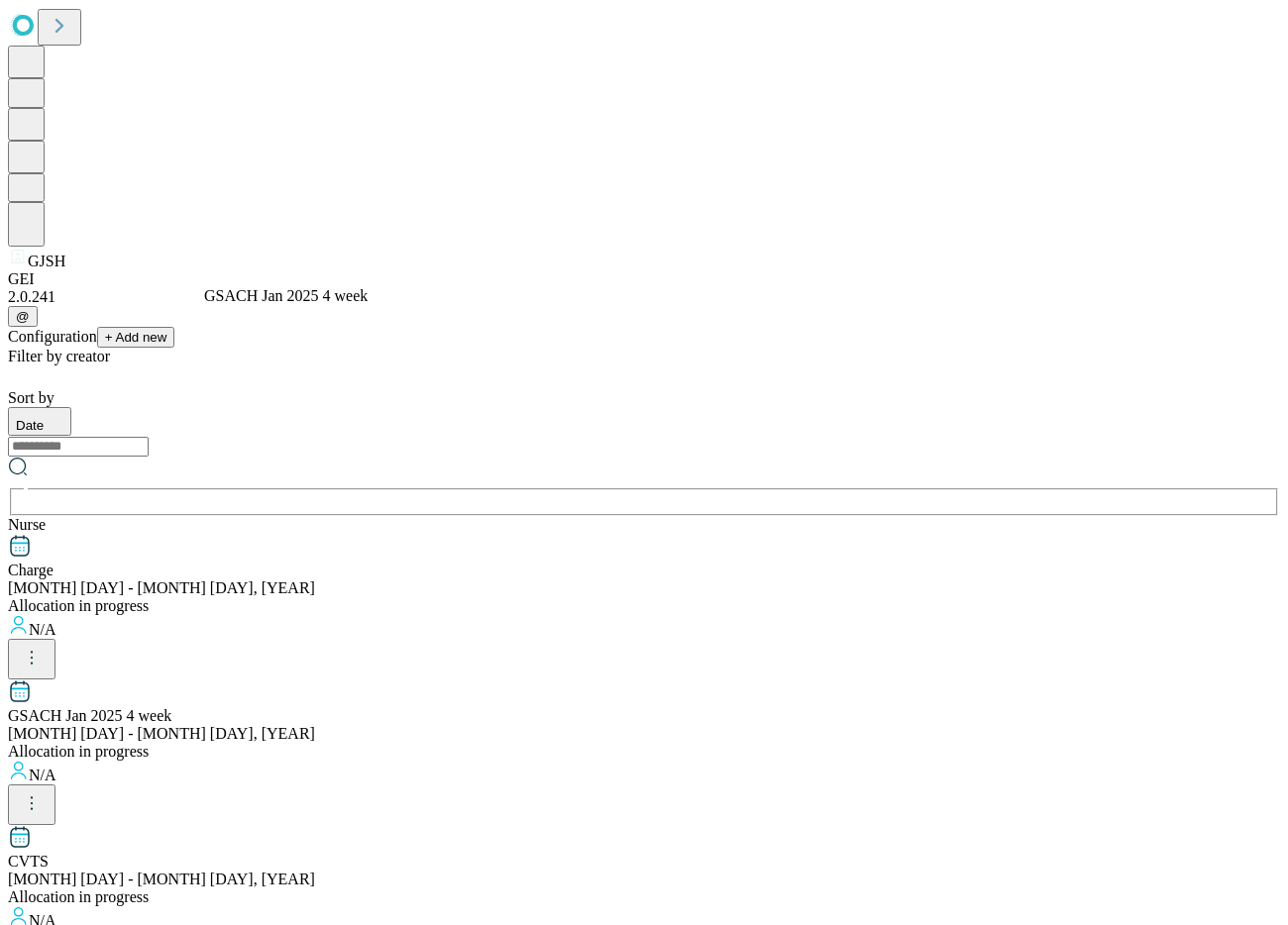 click on "GSACH Jan 2025 4 week" at bounding box center [644, 716] 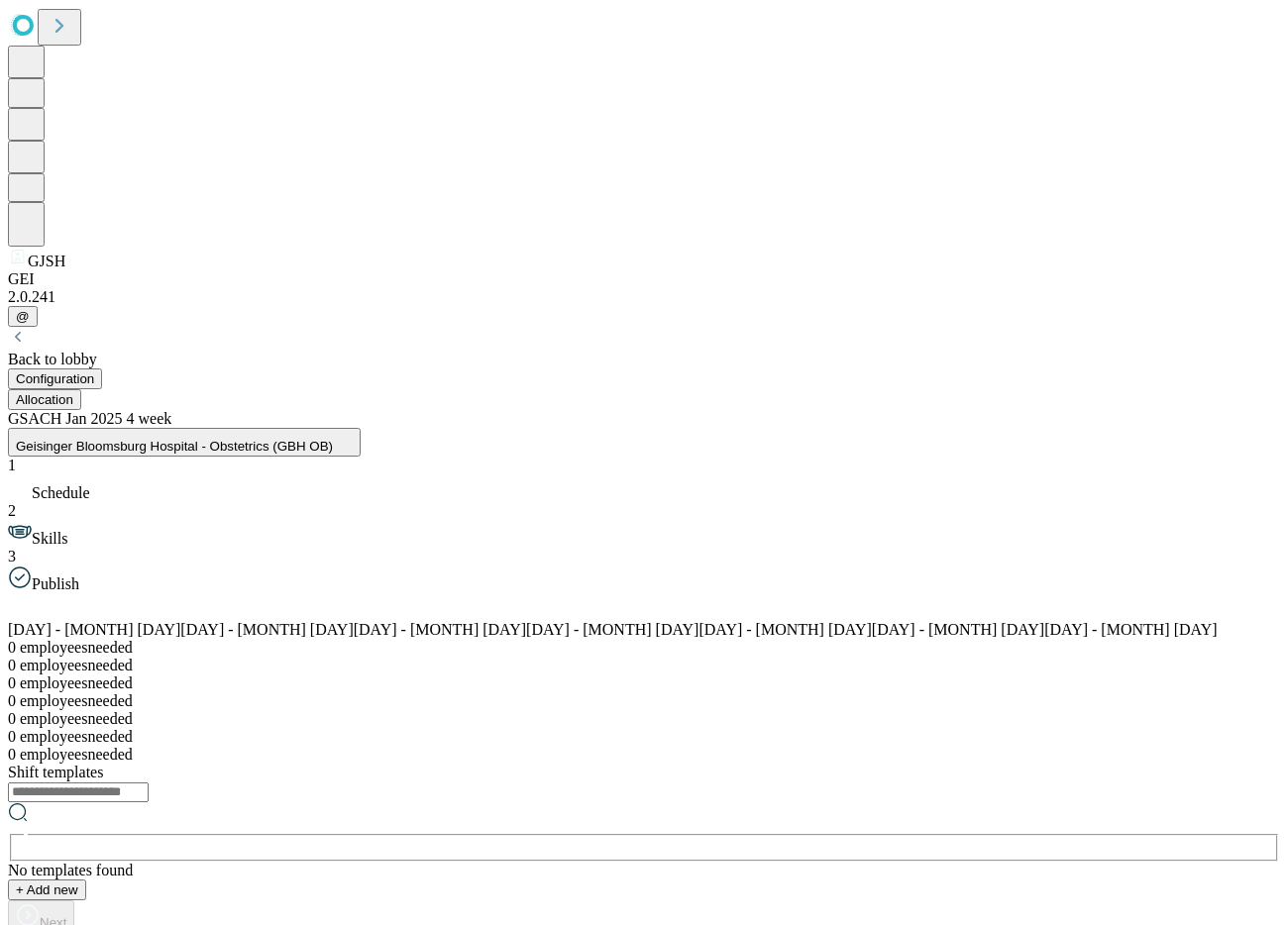 scroll, scrollTop: 0, scrollLeft: 0, axis: both 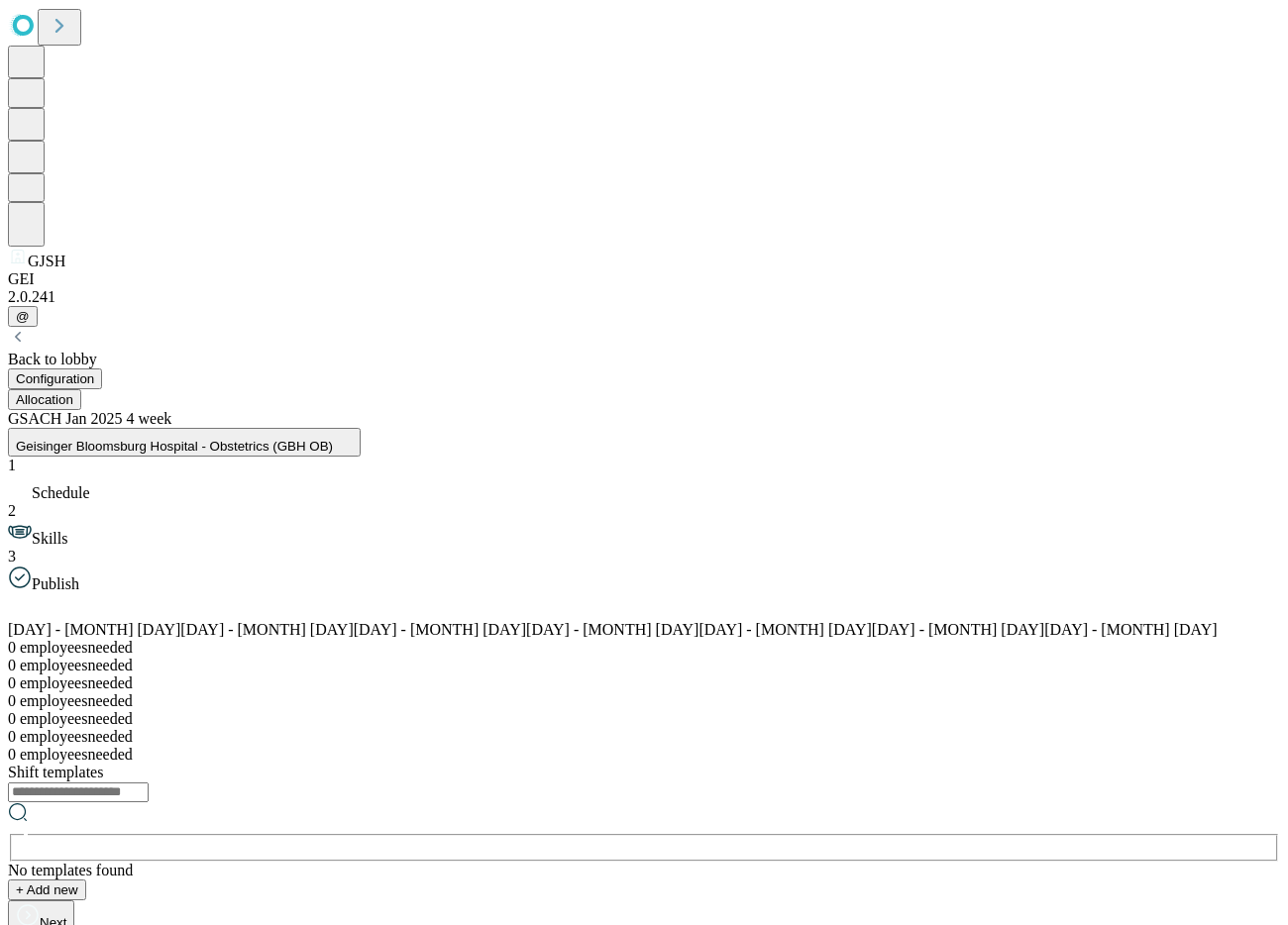 click on "Skills" at bounding box center [50, 538] 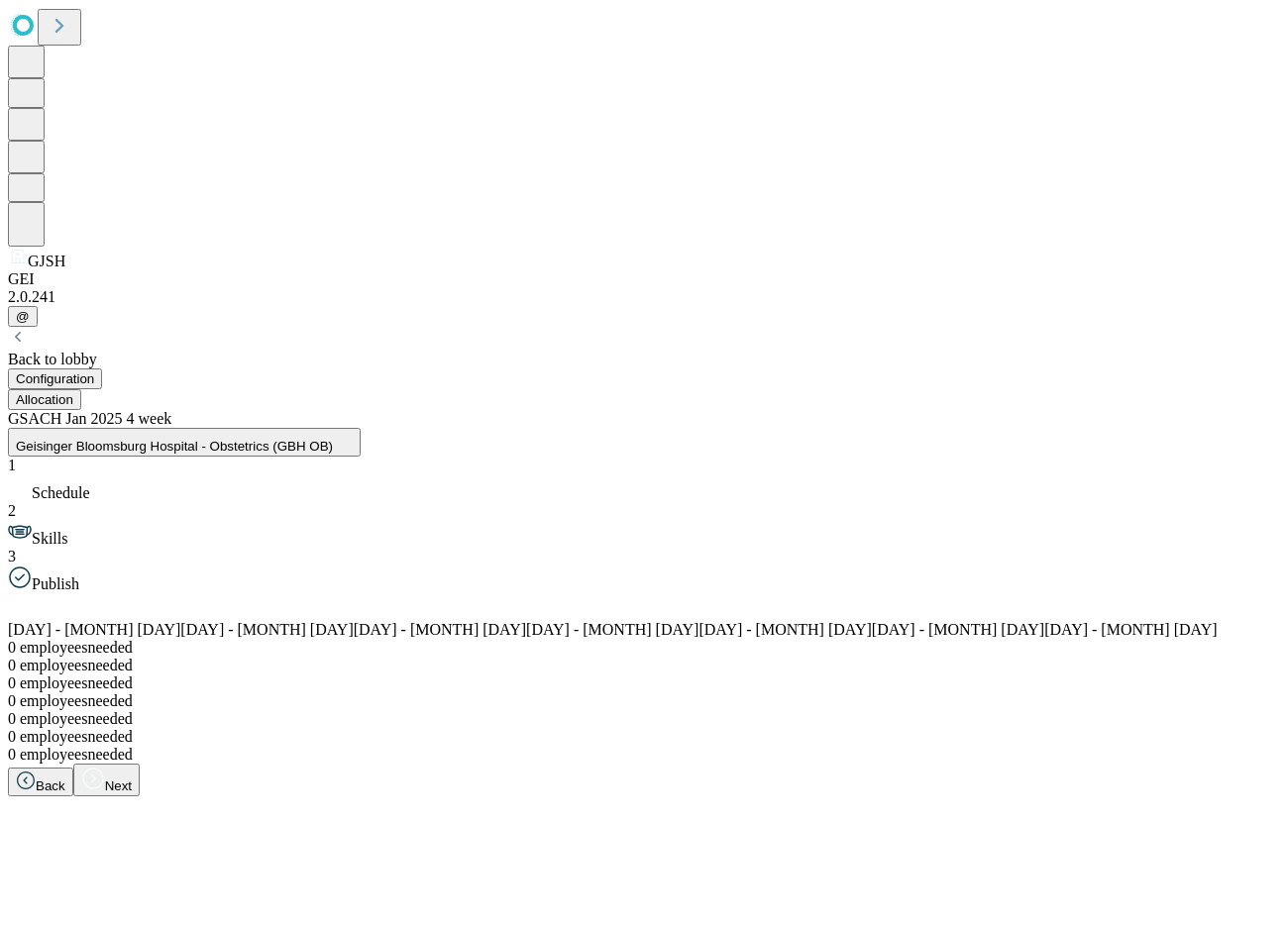 scroll, scrollTop: 0, scrollLeft: 0, axis: both 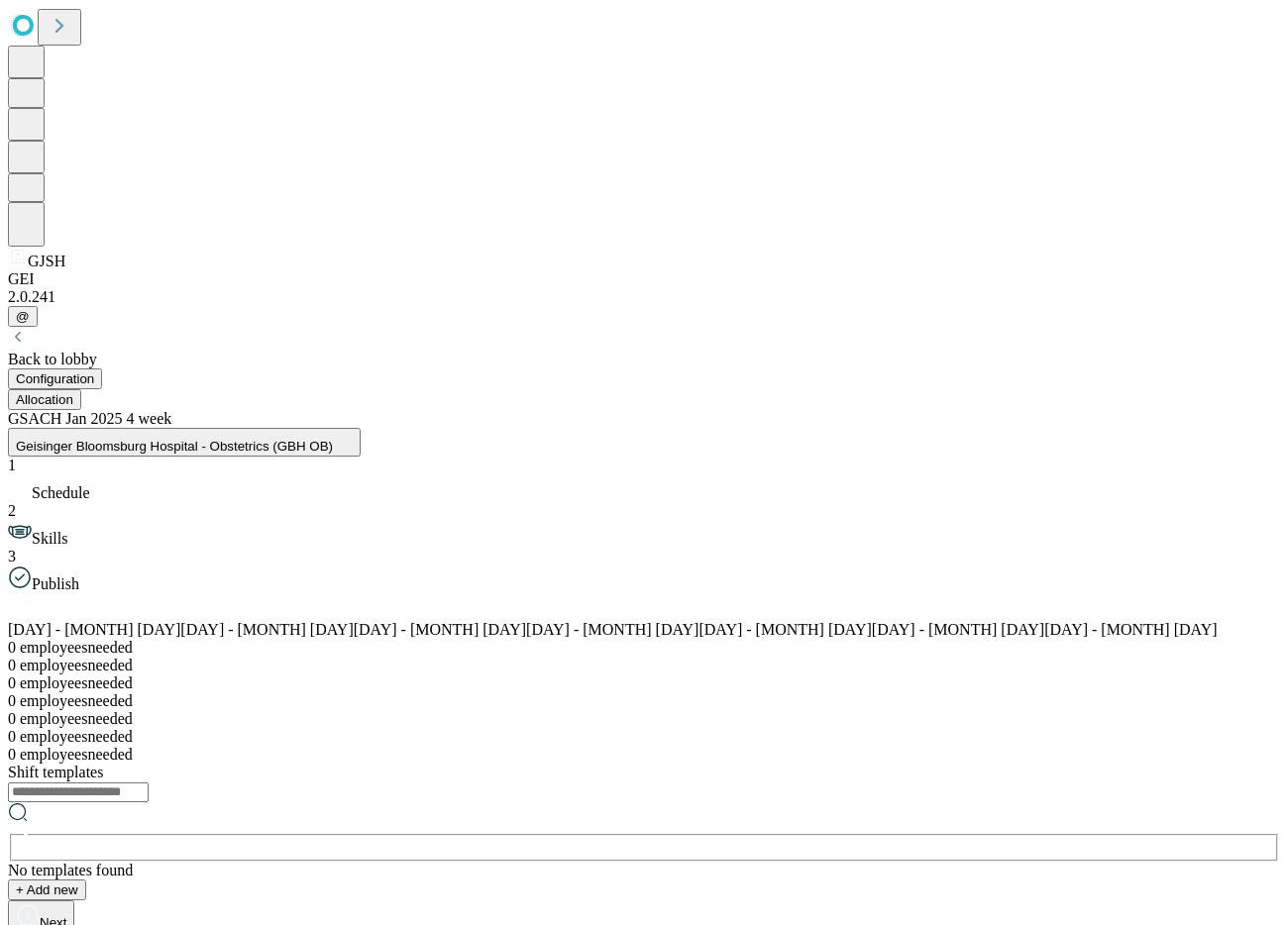 click on "+ Add new" at bounding box center (47, 889) 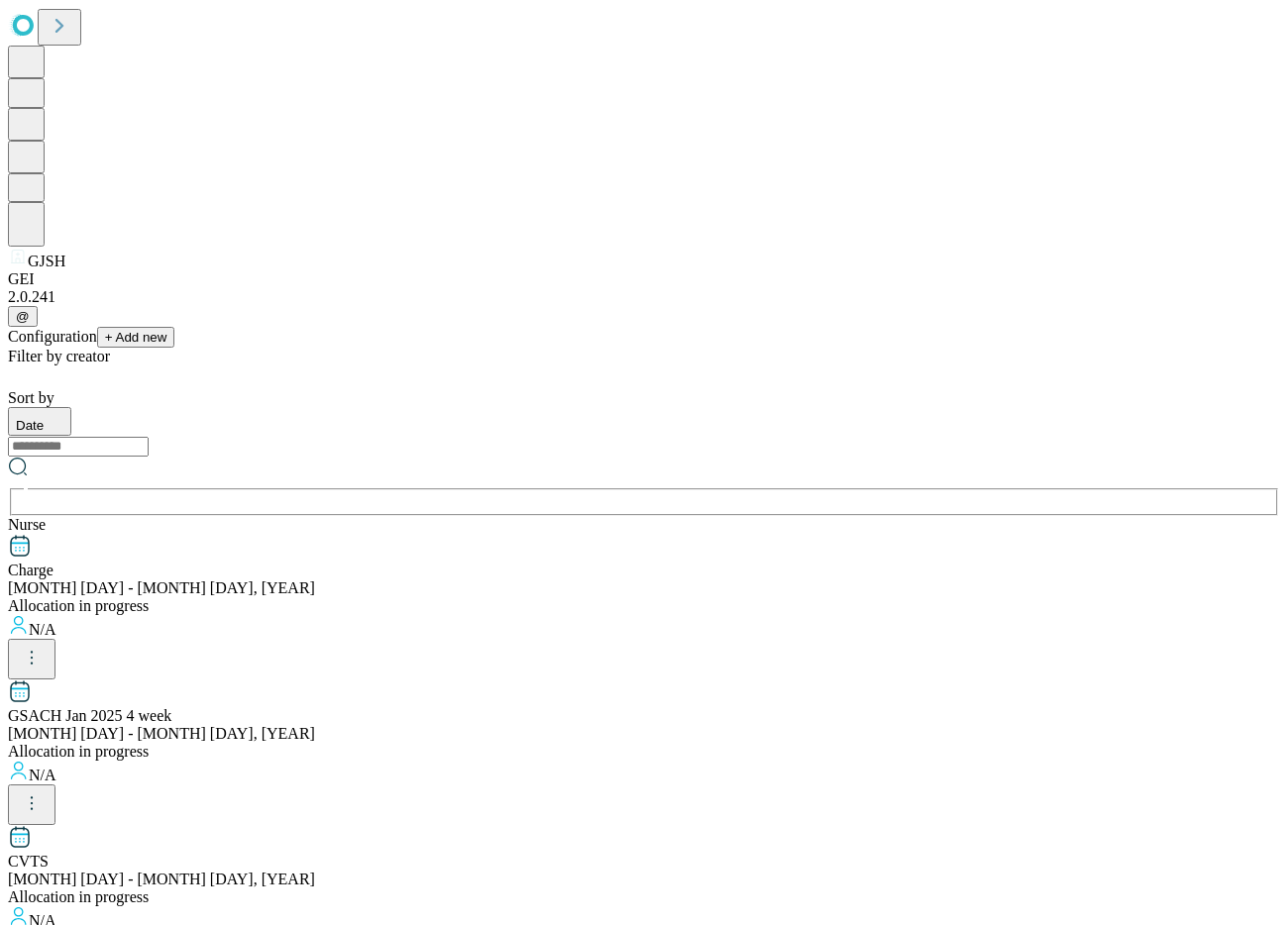 click on "Charge Dec 16 - Dec 22, 2024 Allocation in progress" at bounding box center [644, 574] 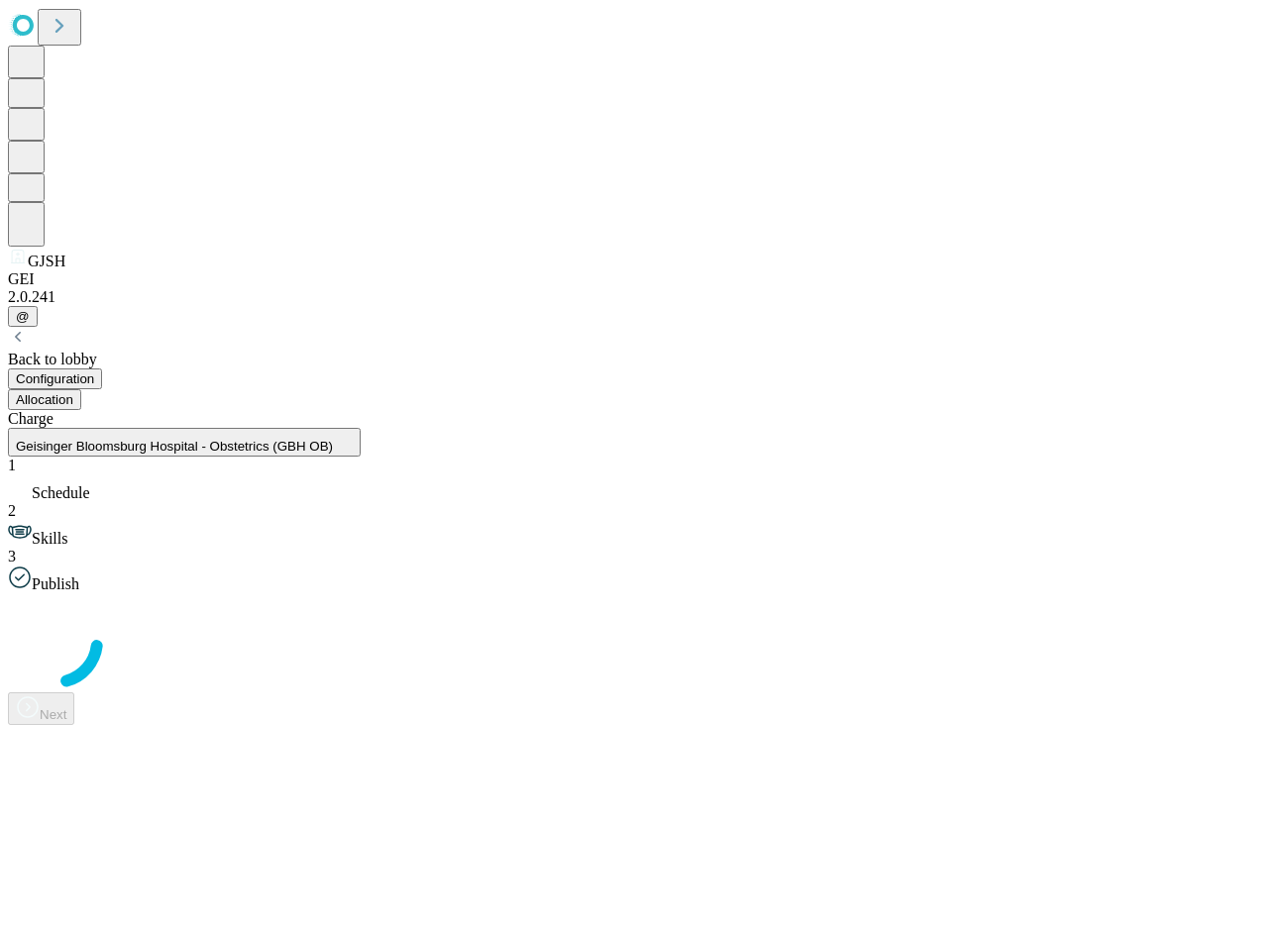 scroll, scrollTop: 0, scrollLeft: 355, axis: horizontal 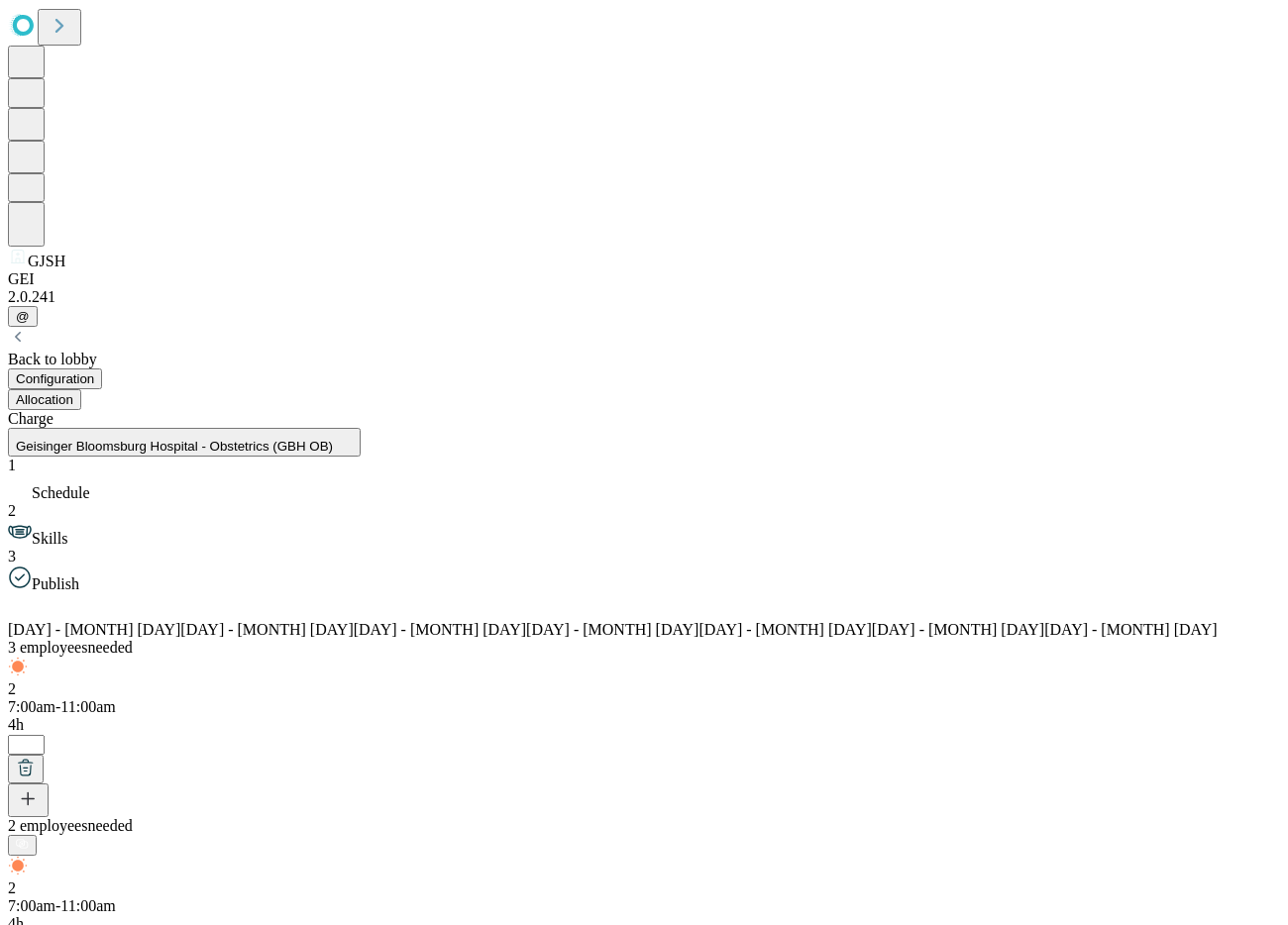 click on "Shift templates ​ 3 7:00am-11:00am 4h 2 7:00am-11:00am 4h on call shift 7:00am-11:00am 4h + Add new" at bounding box center [644, 3282] 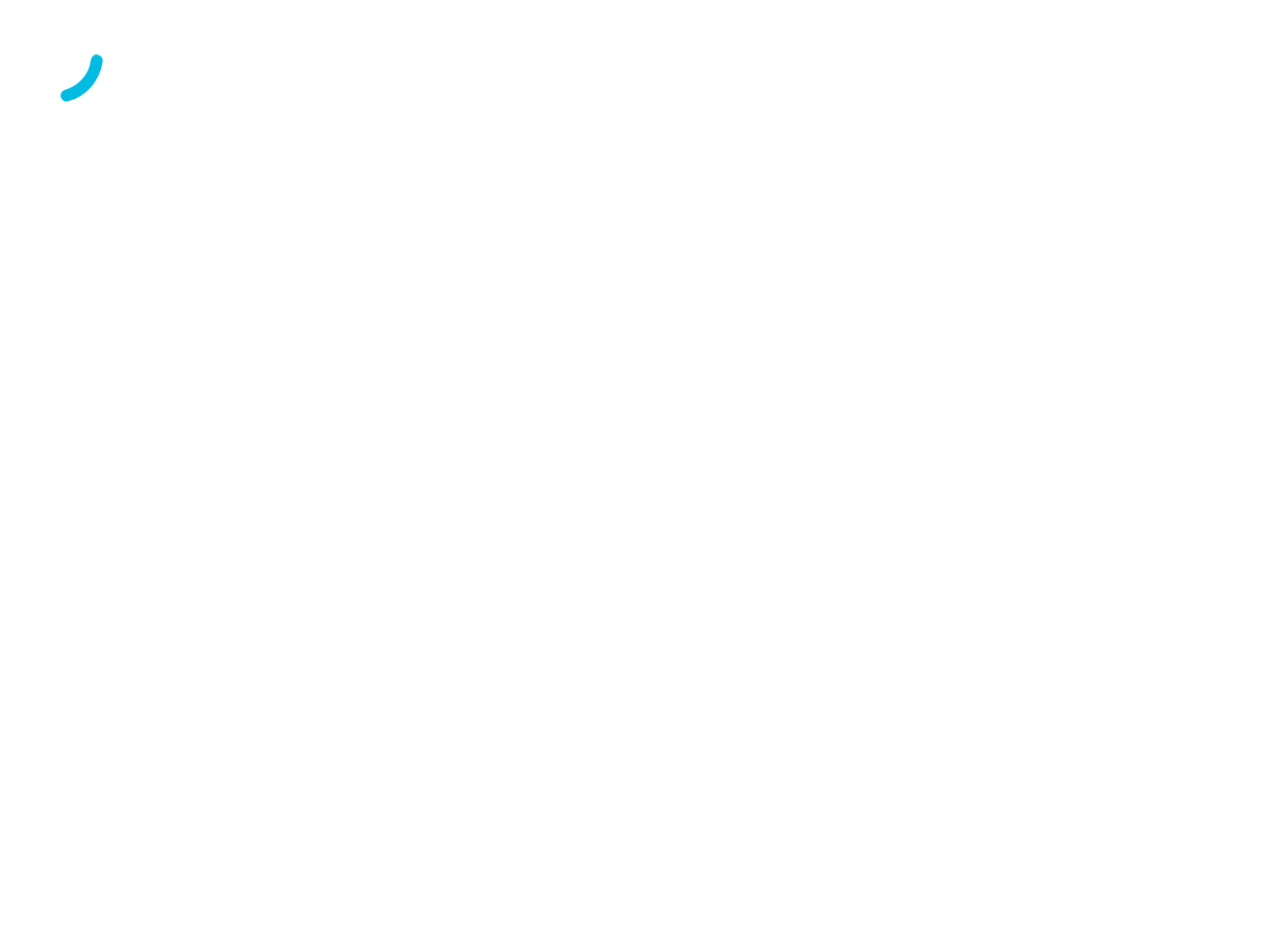 scroll, scrollTop: 0, scrollLeft: 0, axis: both 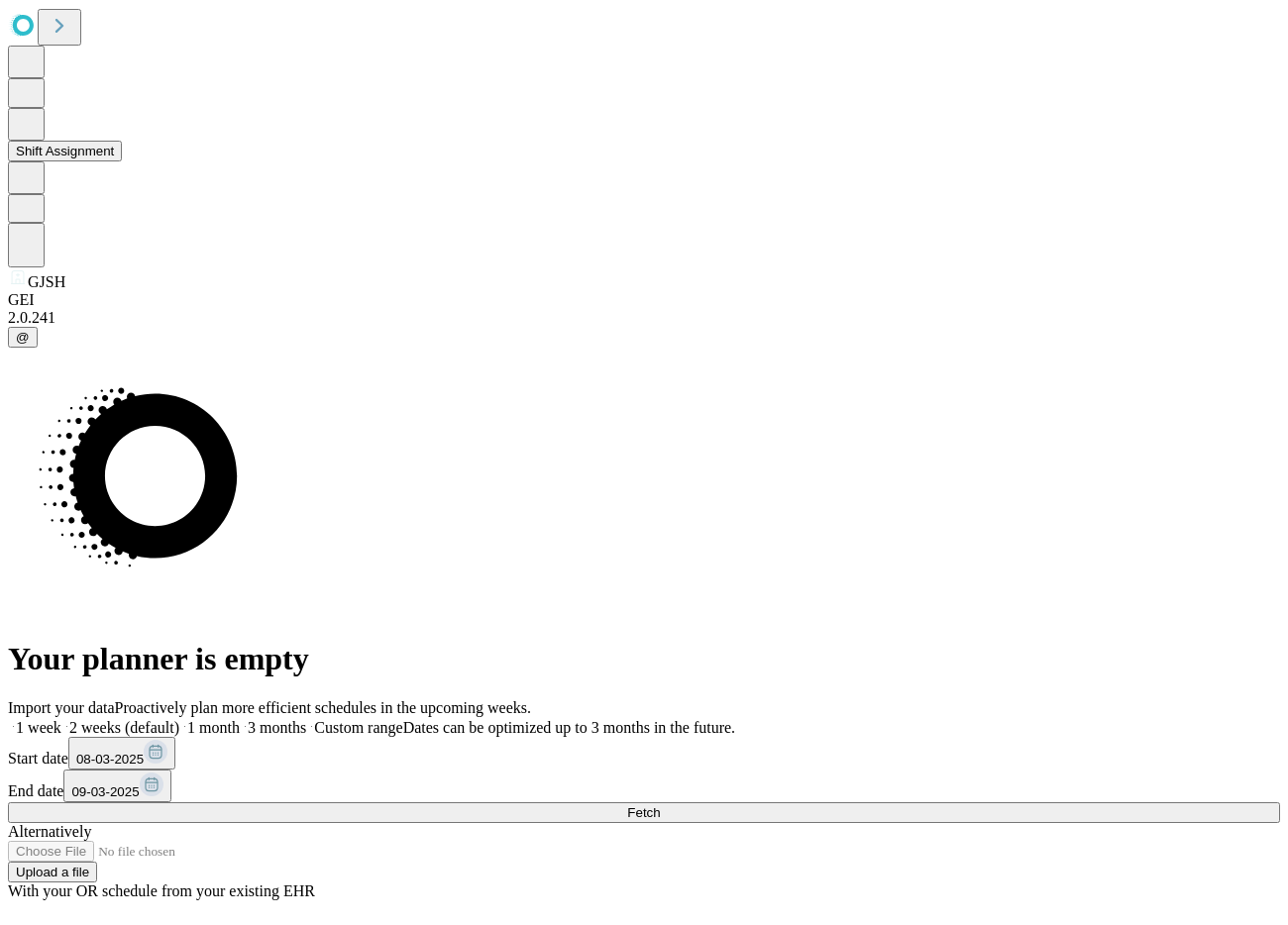 click on "Shift Assignment" at bounding box center [64, 151] 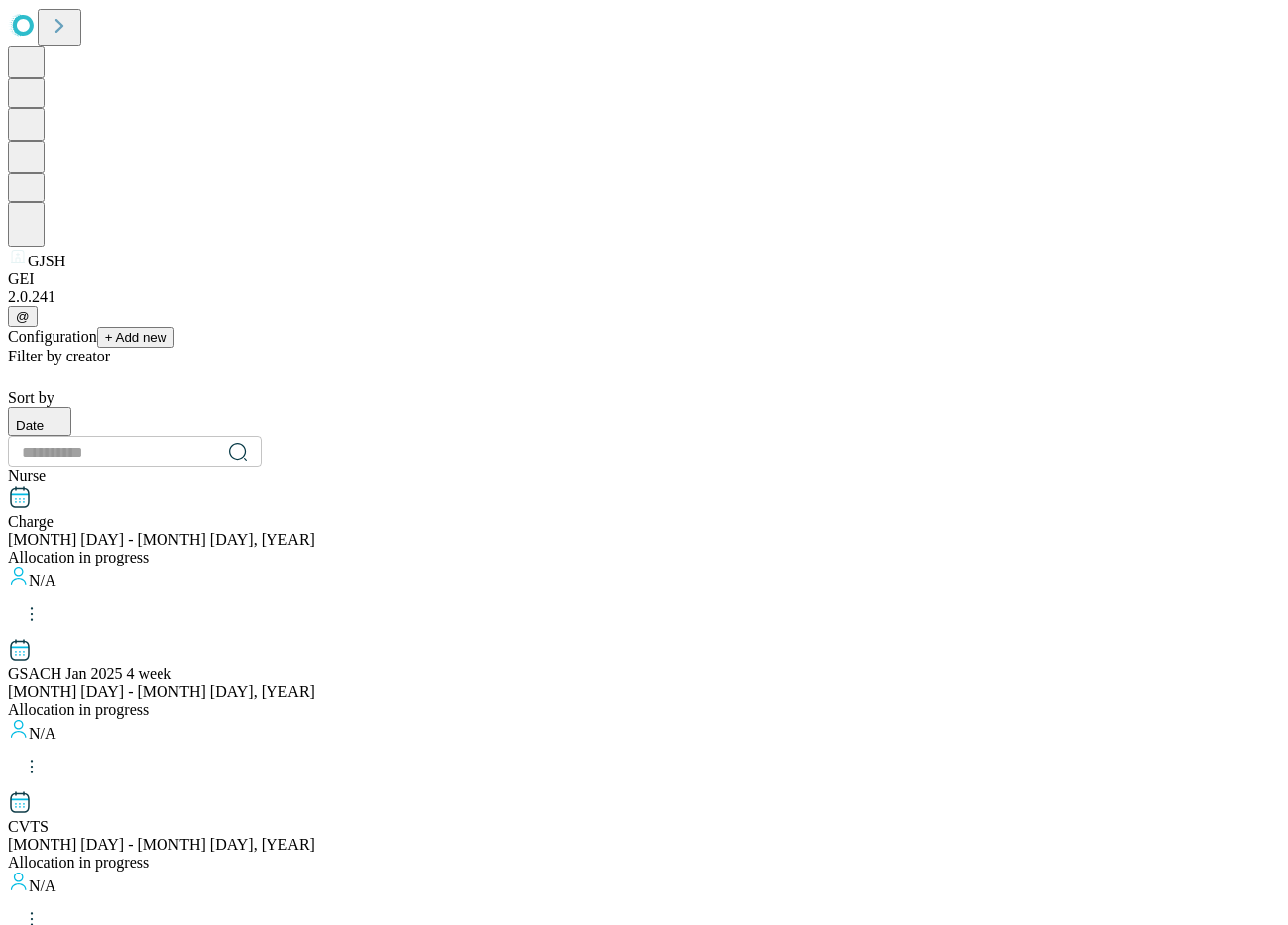 scroll, scrollTop: 0, scrollLeft: 12, axis: horizontal 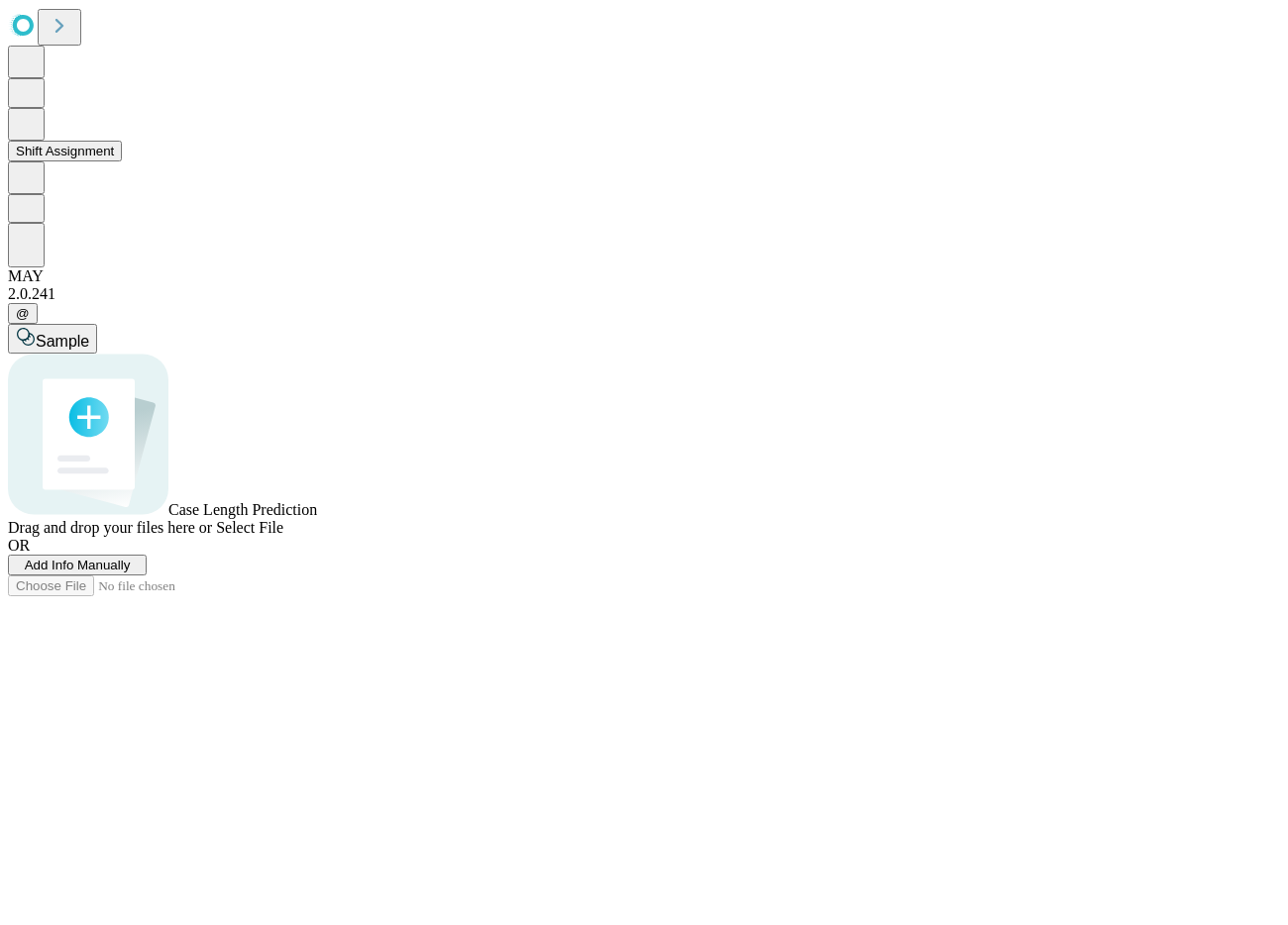 click 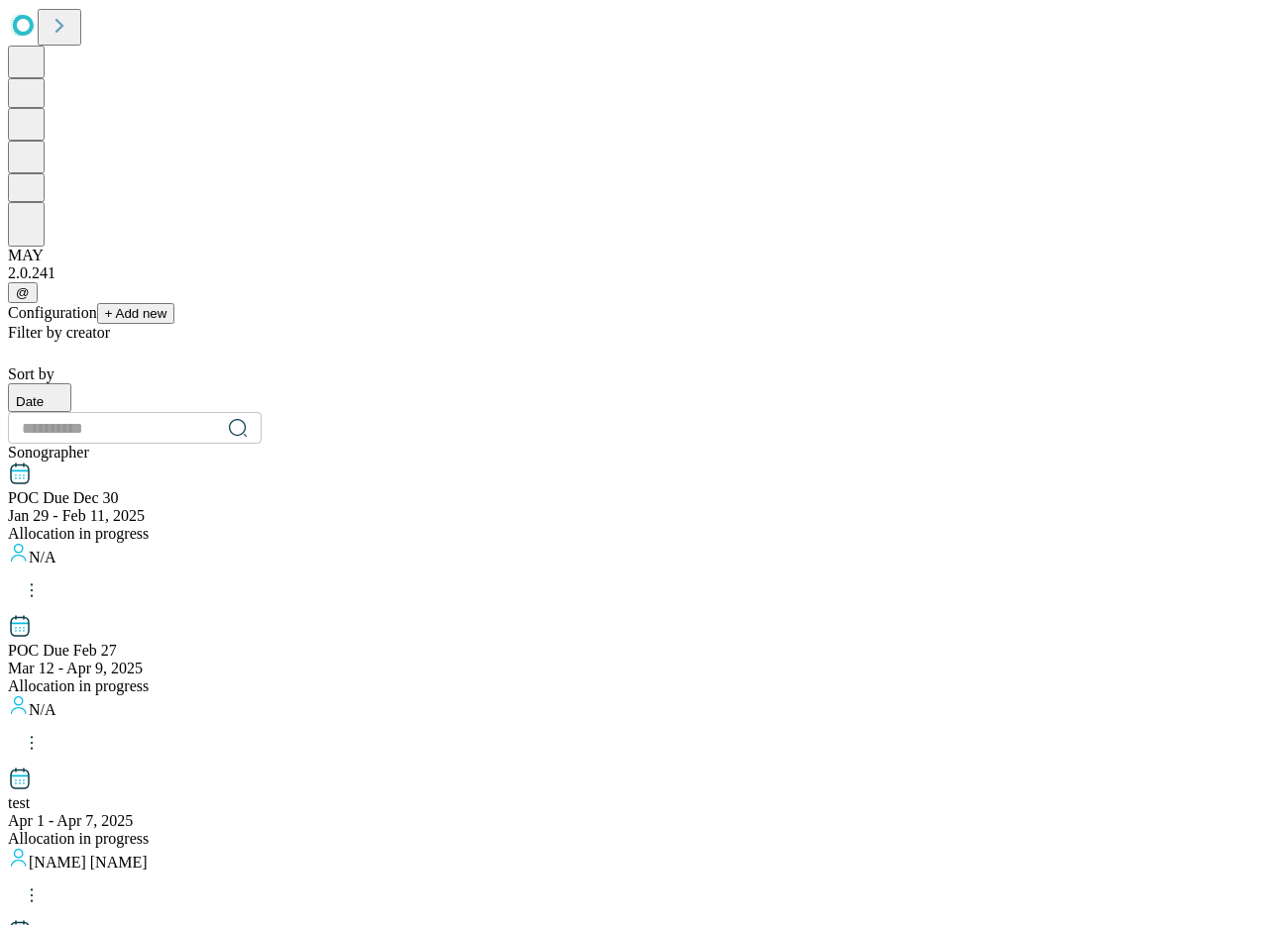 scroll, scrollTop: 38, scrollLeft: 0, axis: vertical 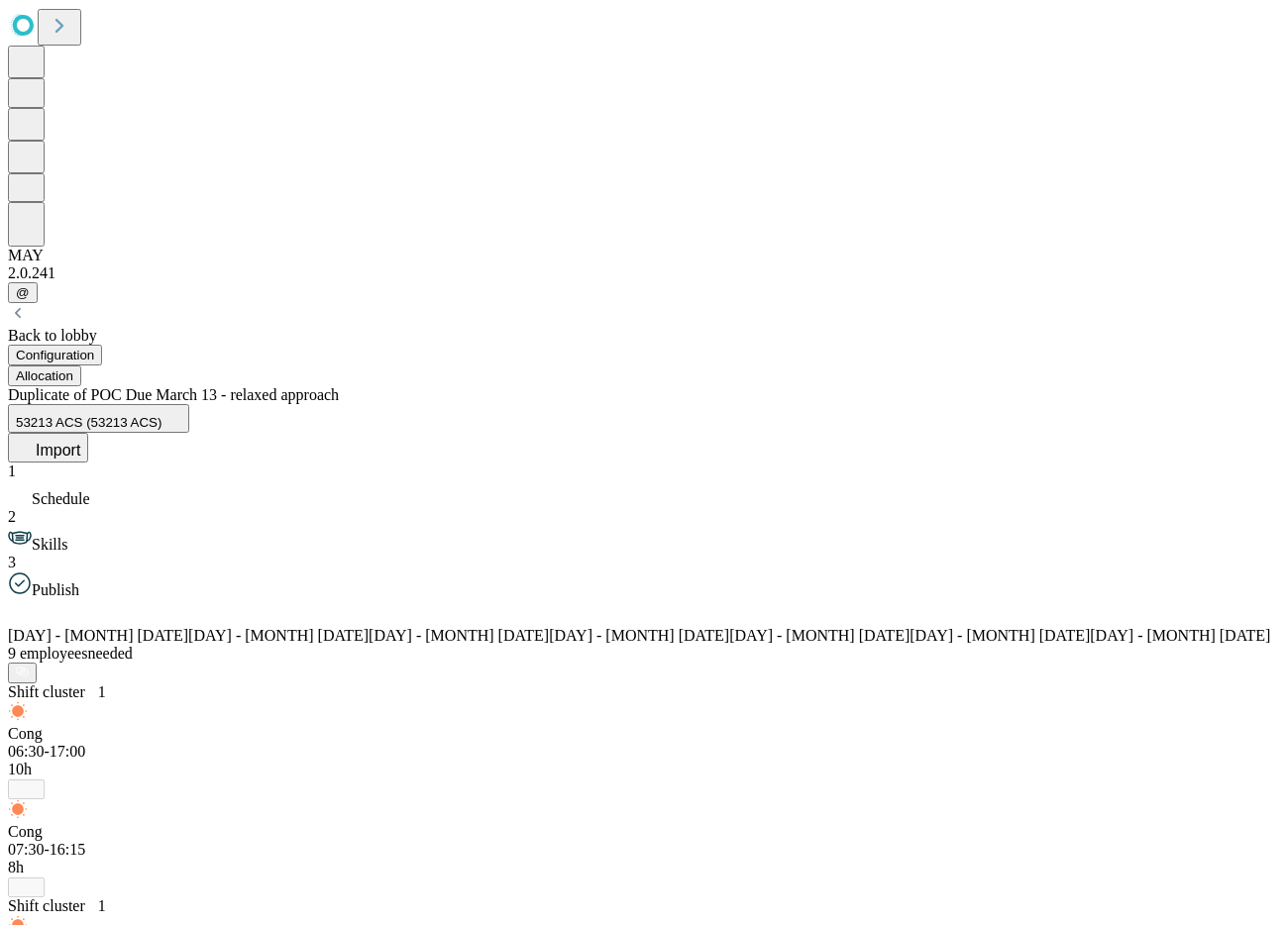 click on "Shift cluster" at bounding box center (47, 5330) 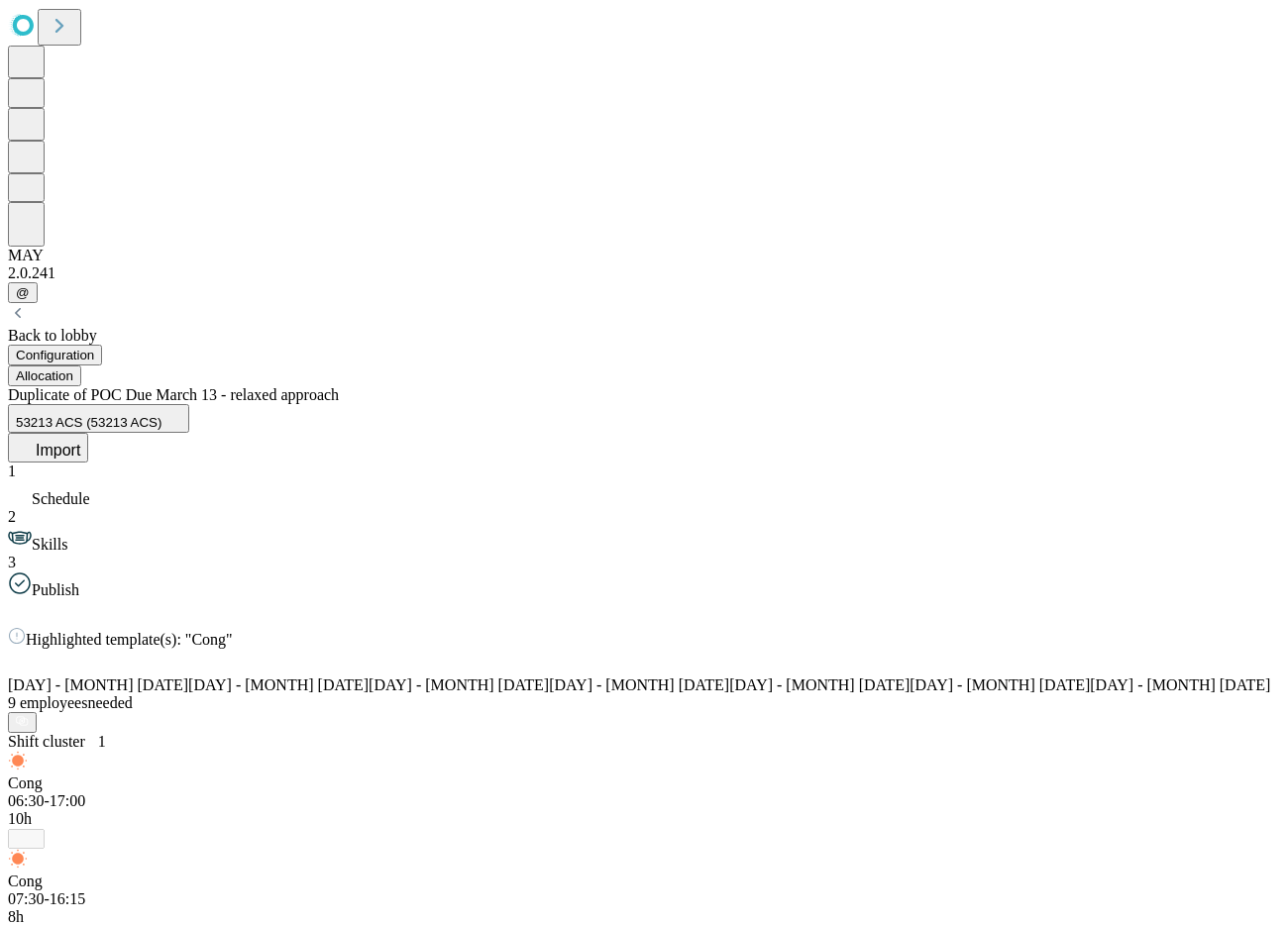 click on "SMH" at bounding box center [25, 5635] 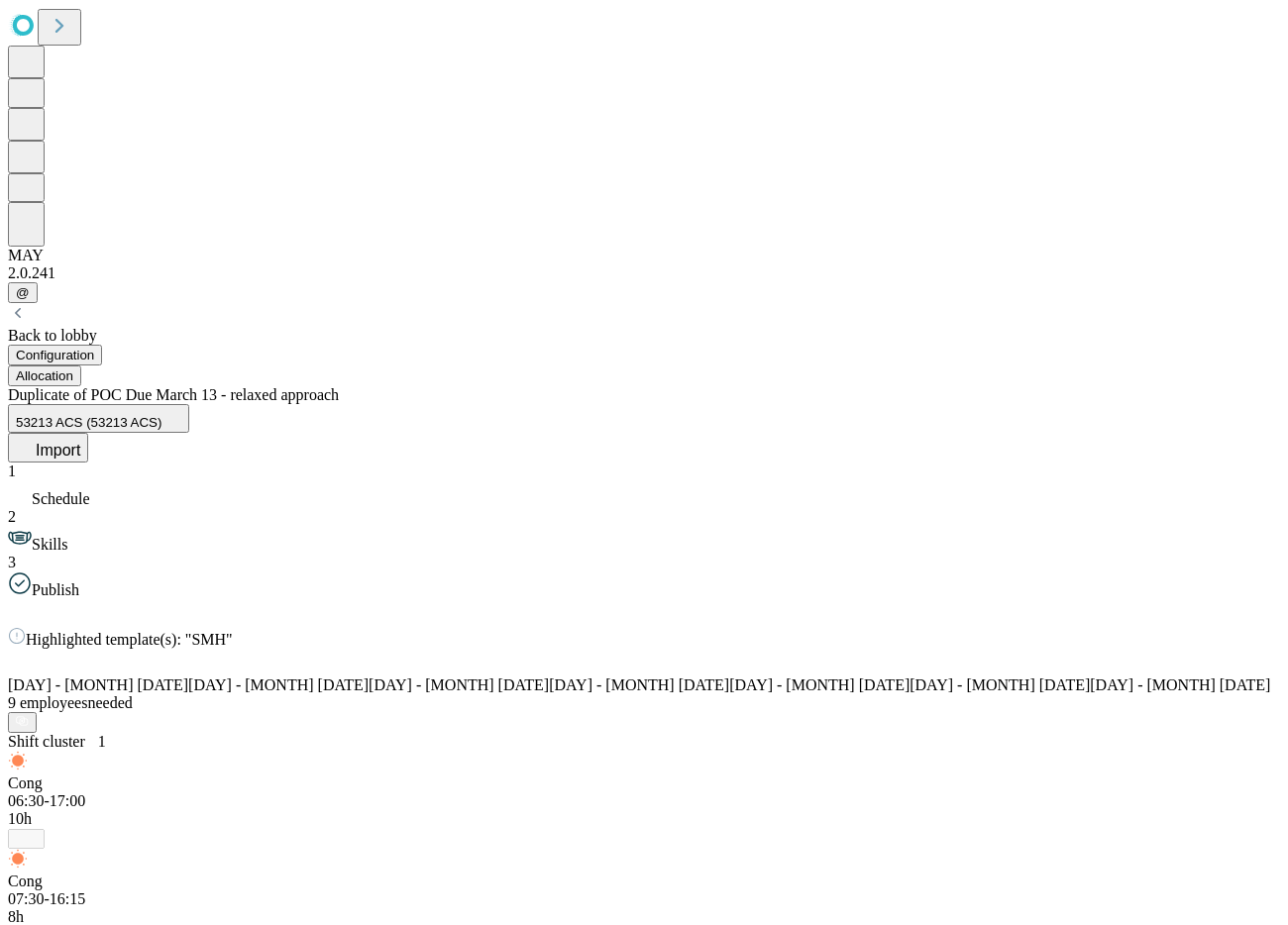 click on "Cong" at bounding box center (25, 3840) 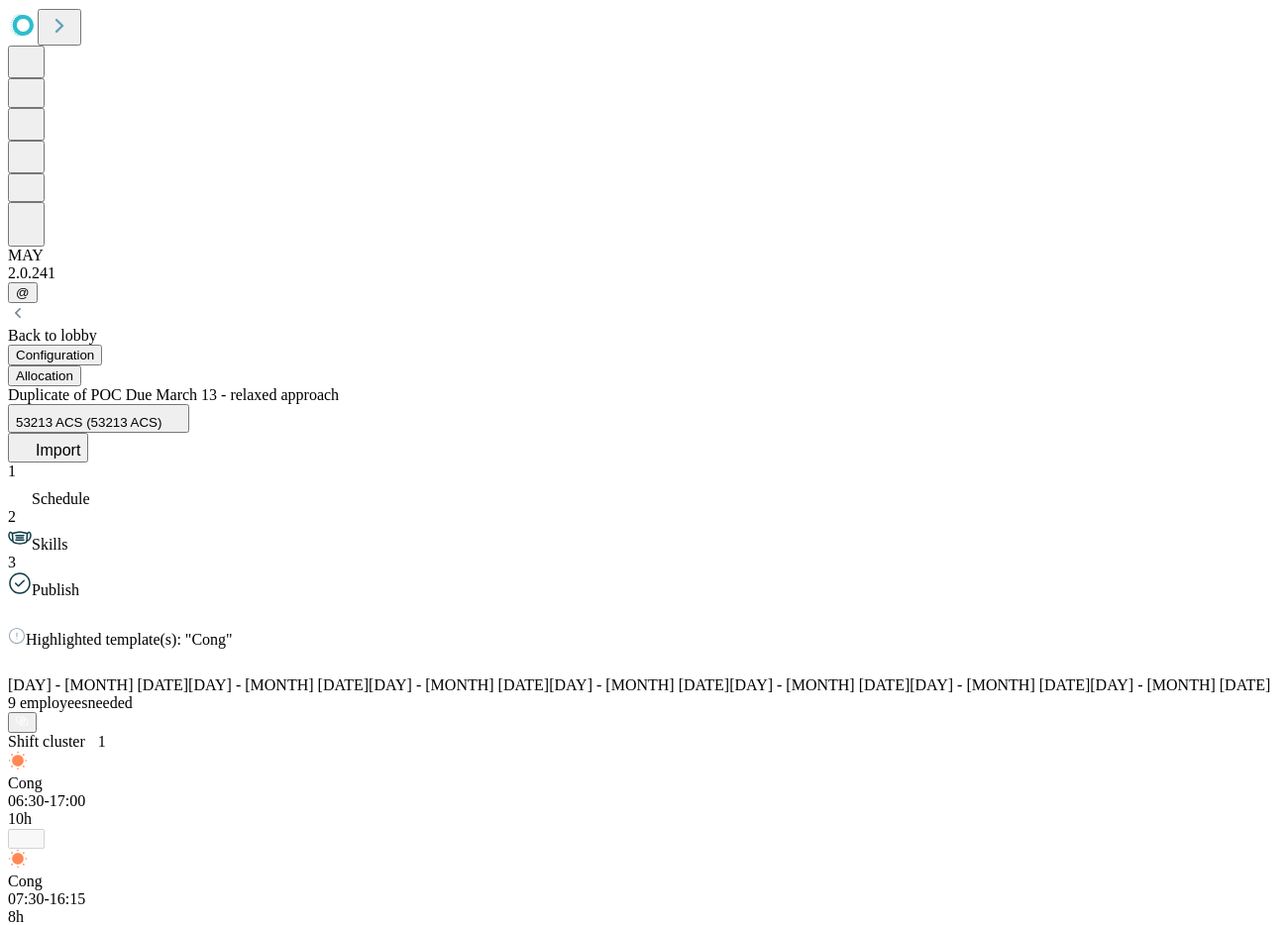 click 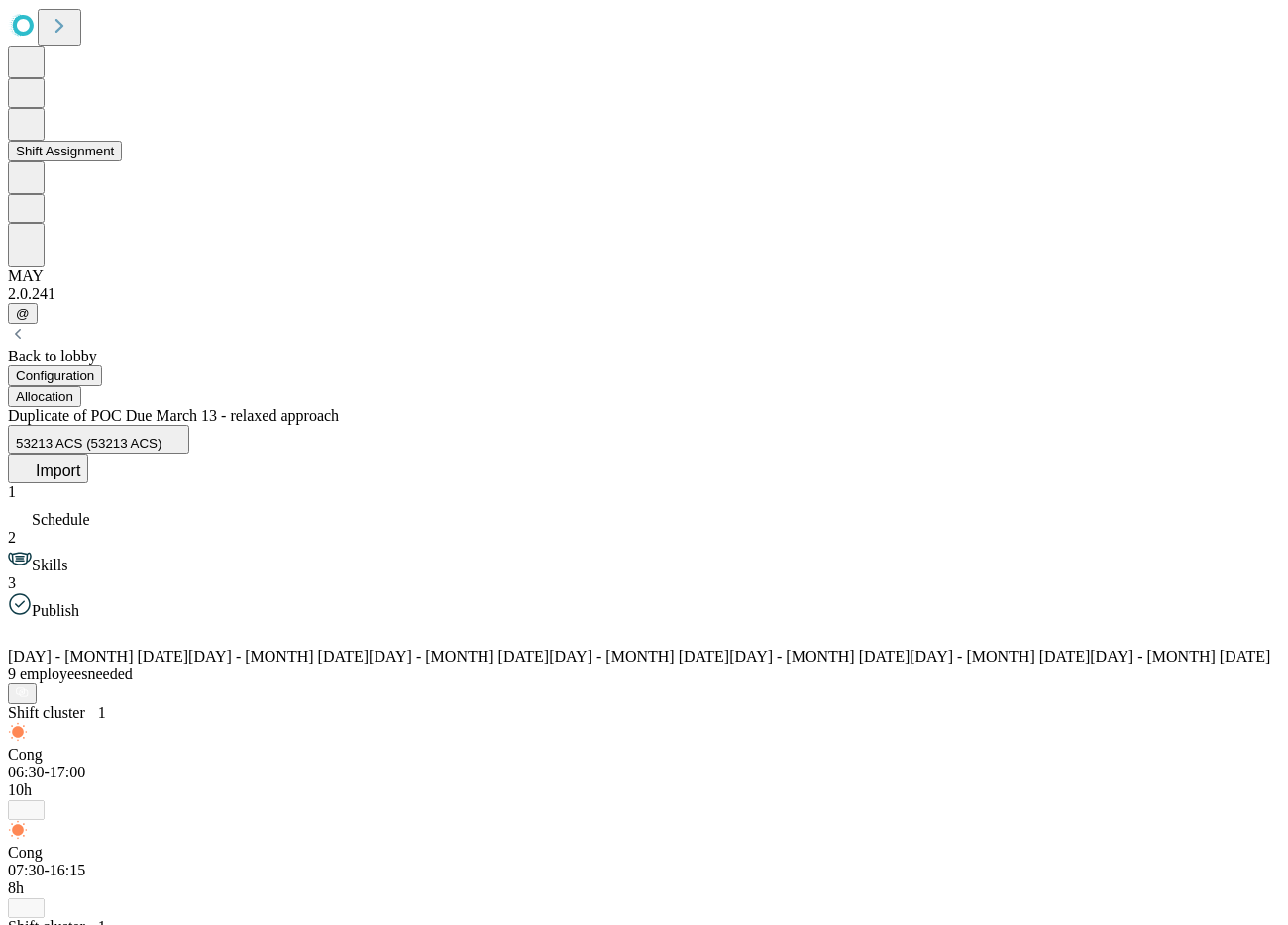 drag, startPoint x: 29, startPoint y: 185, endPoint x: 66, endPoint y: 158, distance: 45.80393 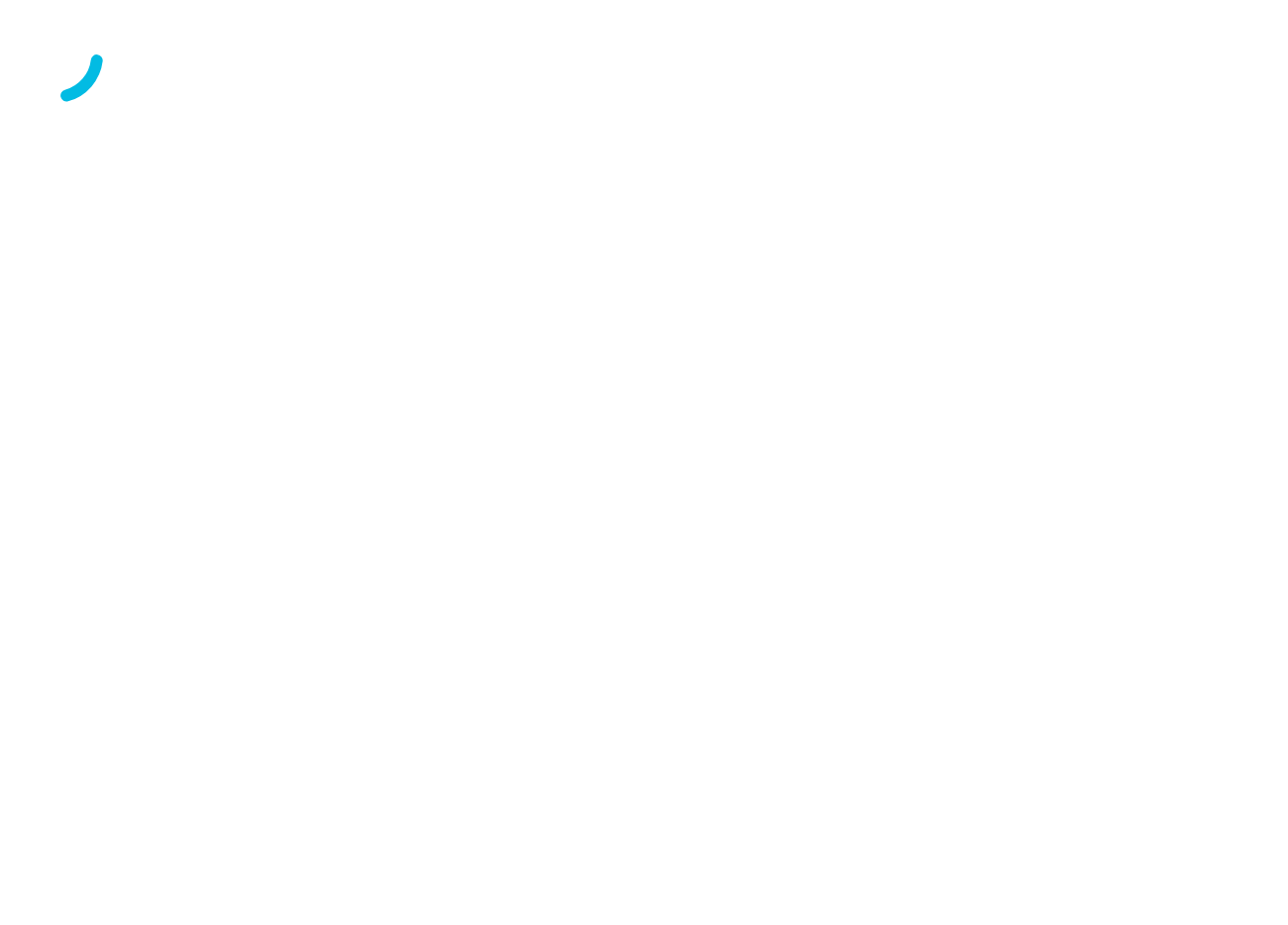 scroll, scrollTop: 0, scrollLeft: 0, axis: both 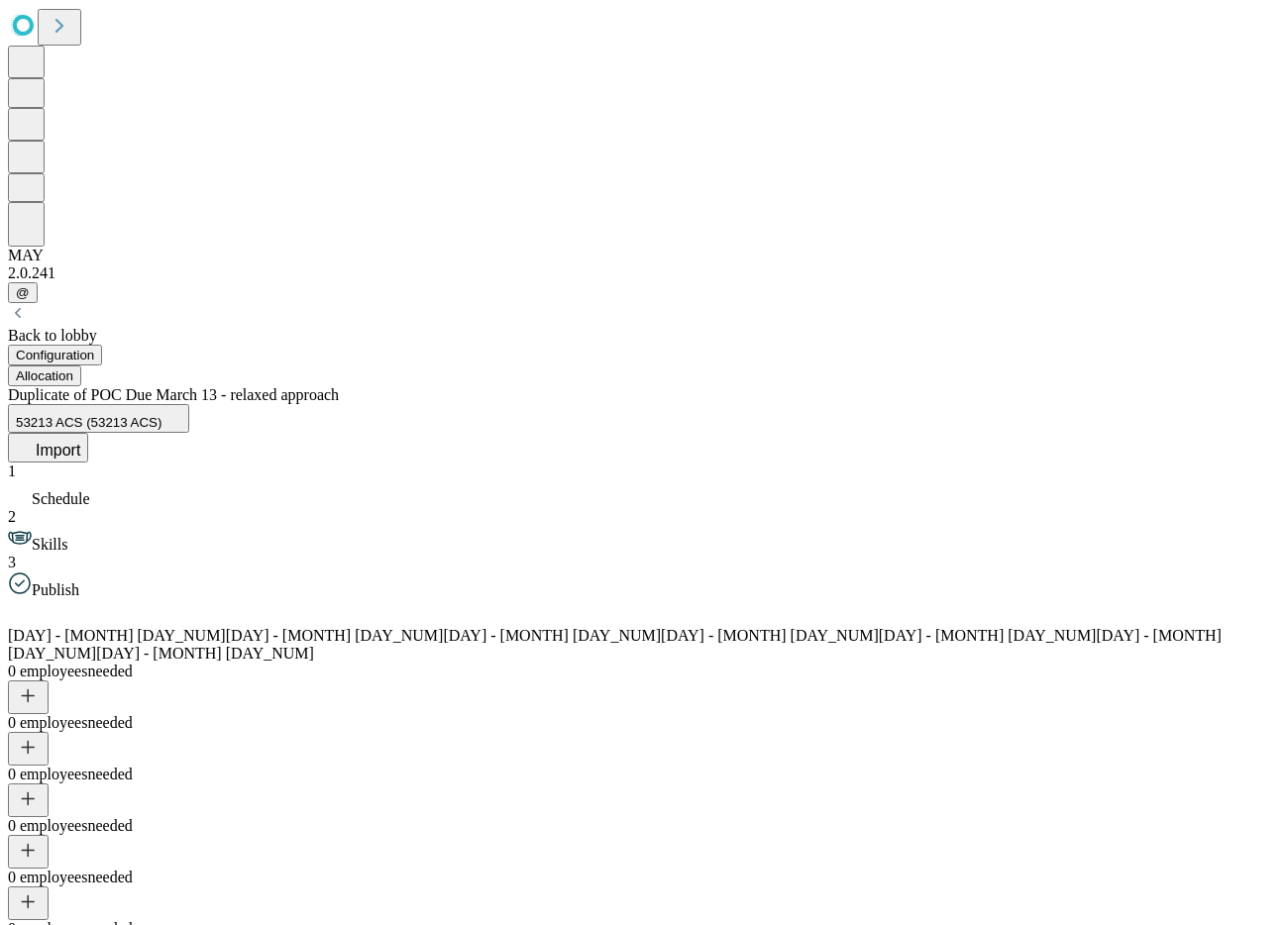 click on "Day Templates" at bounding box center [59, 1054] 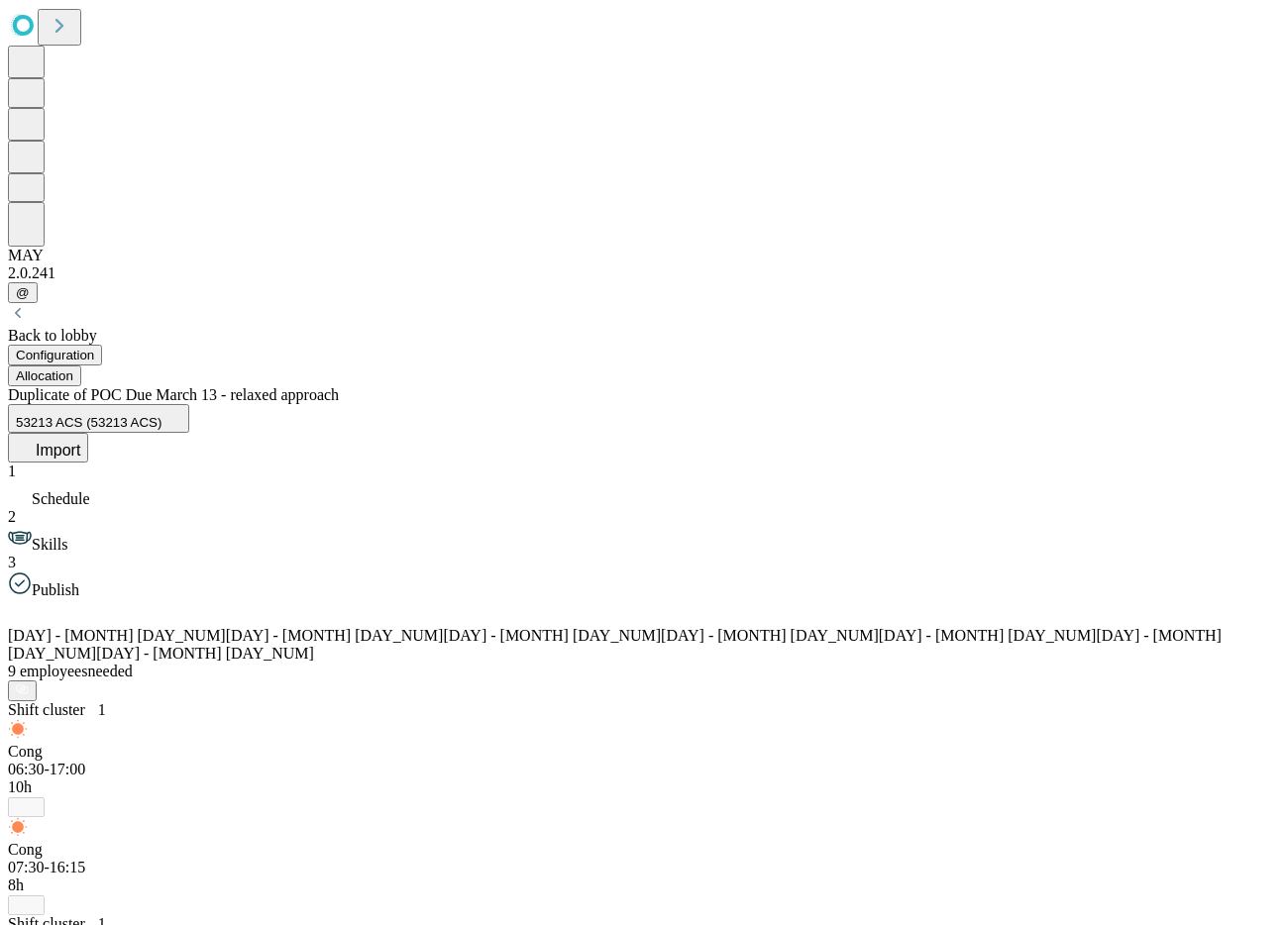 drag, startPoint x: 1039, startPoint y: 293, endPoint x: 1033, endPoint y: 417, distance: 124.14508 